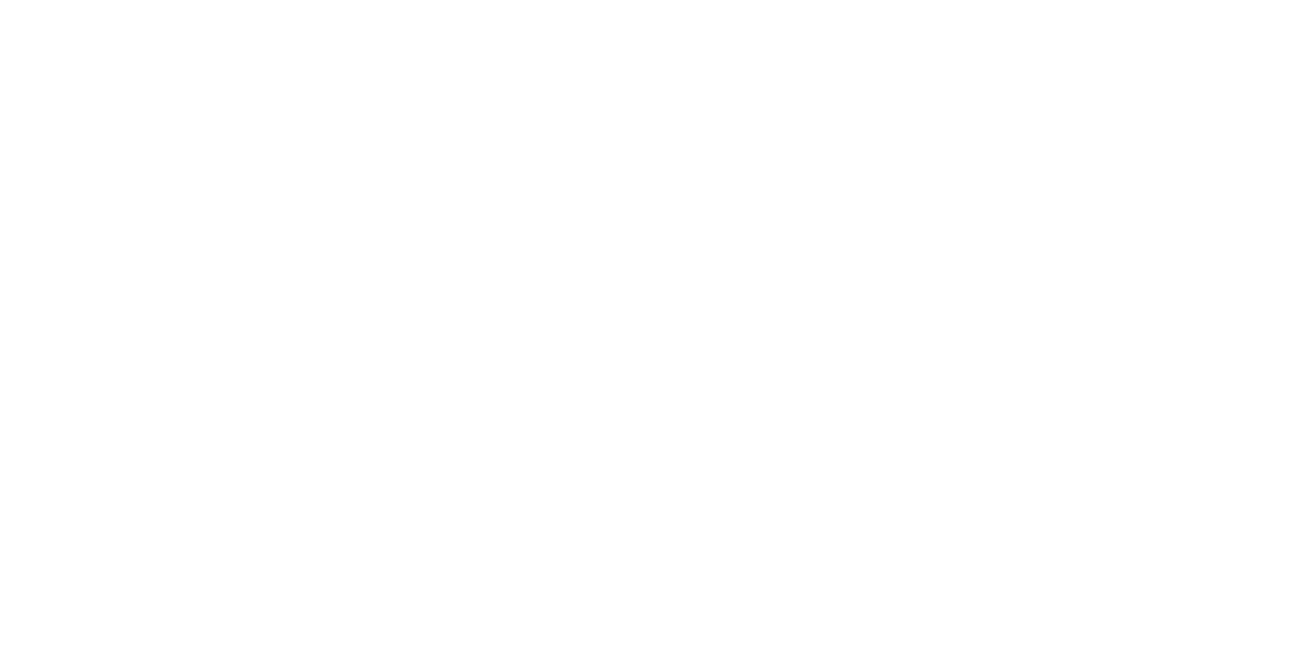 scroll, scrollTop: 0, scrollLeft: 0, axis: both 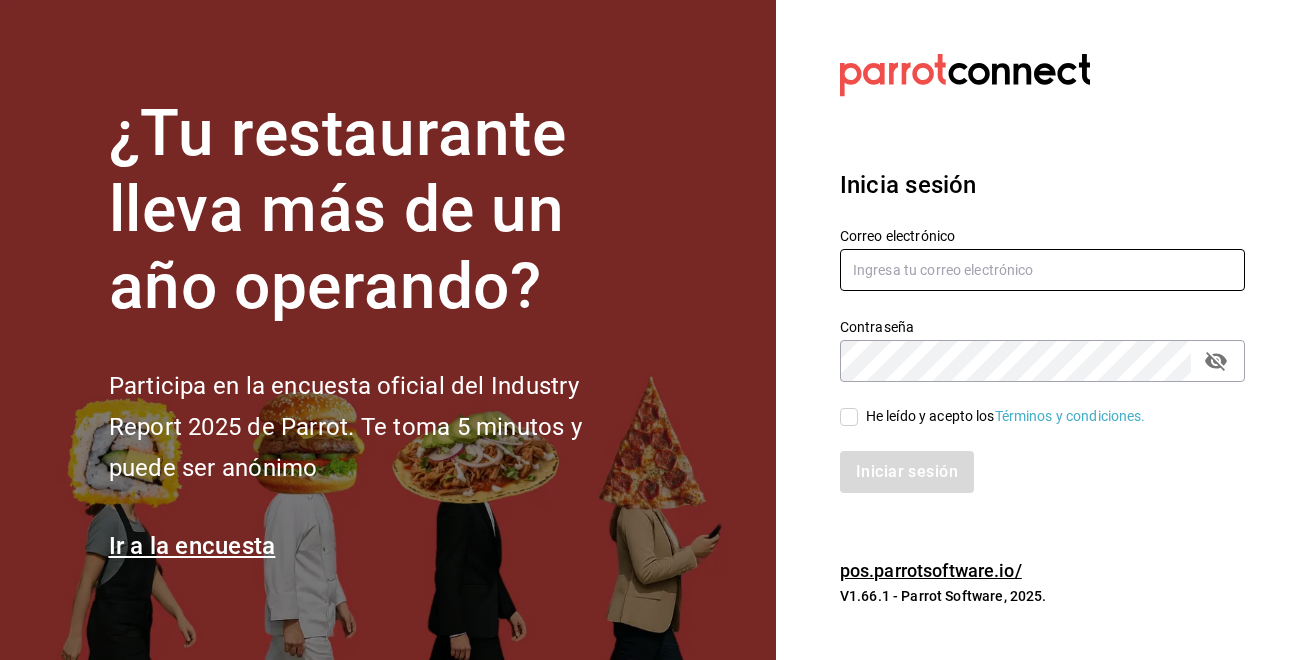 click at bounding box center (1042, 270) 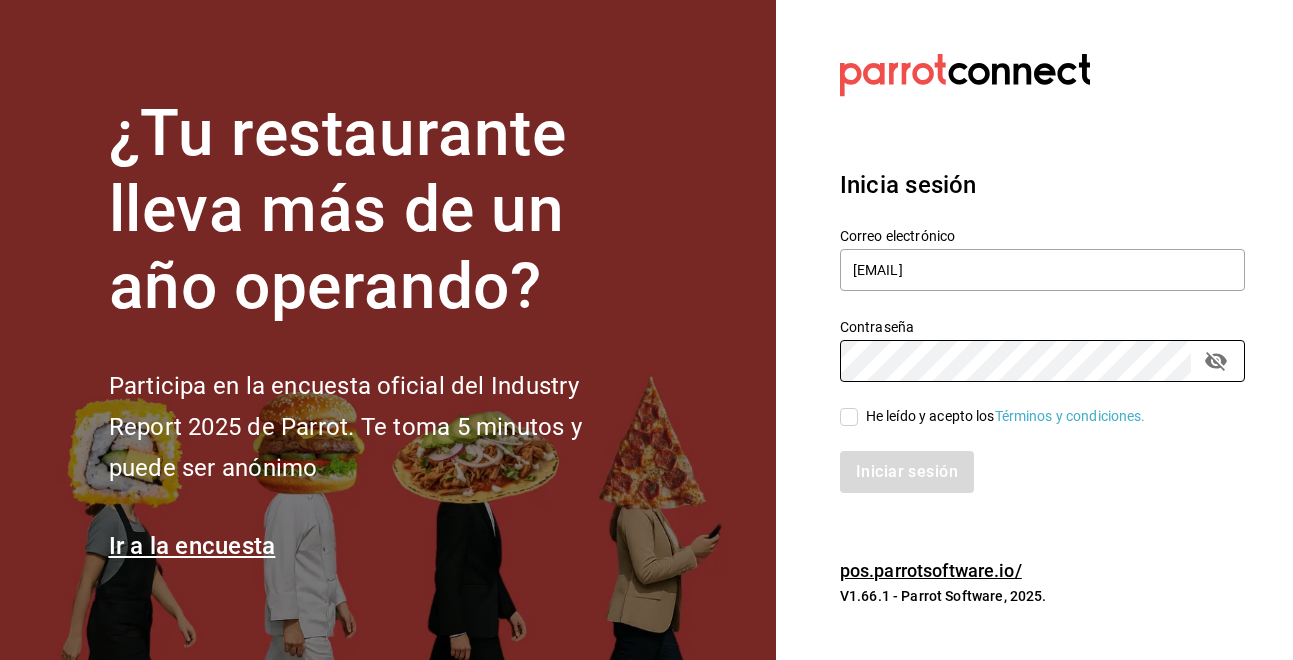 click on "He leído y acepto los  Términos y condiciones." at bounding box center [849, 417] 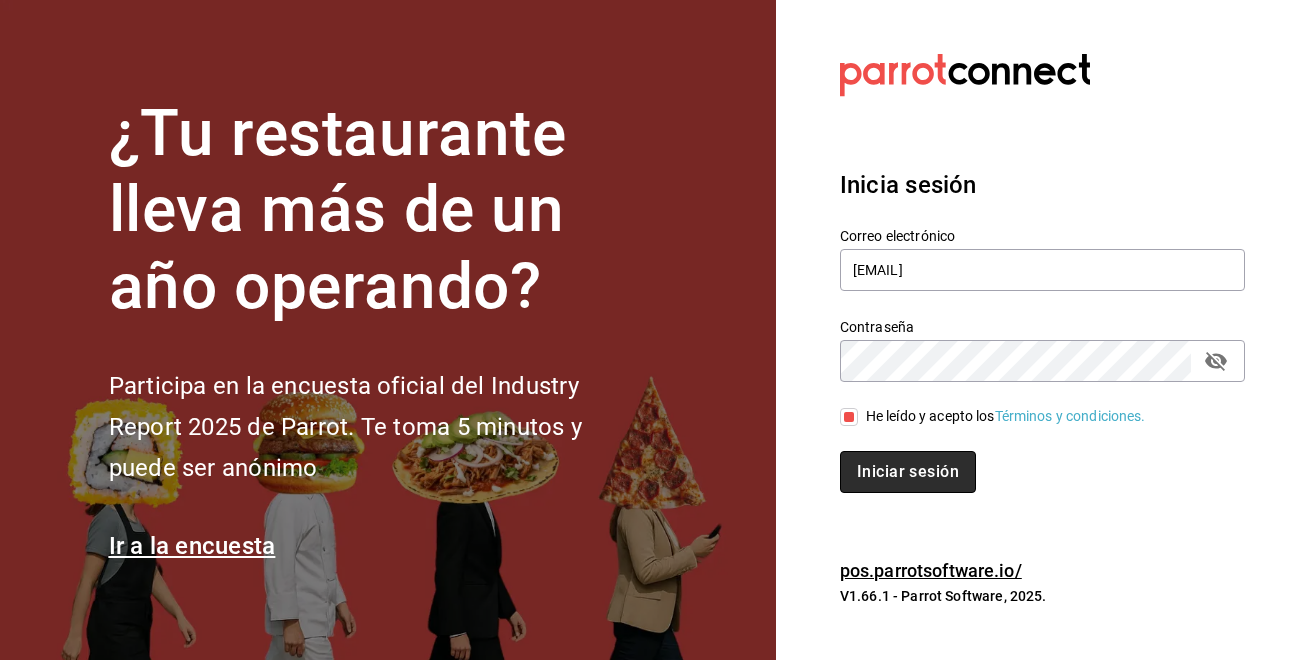 click on "Iniciar sesión" at bounding box center (908, 472) 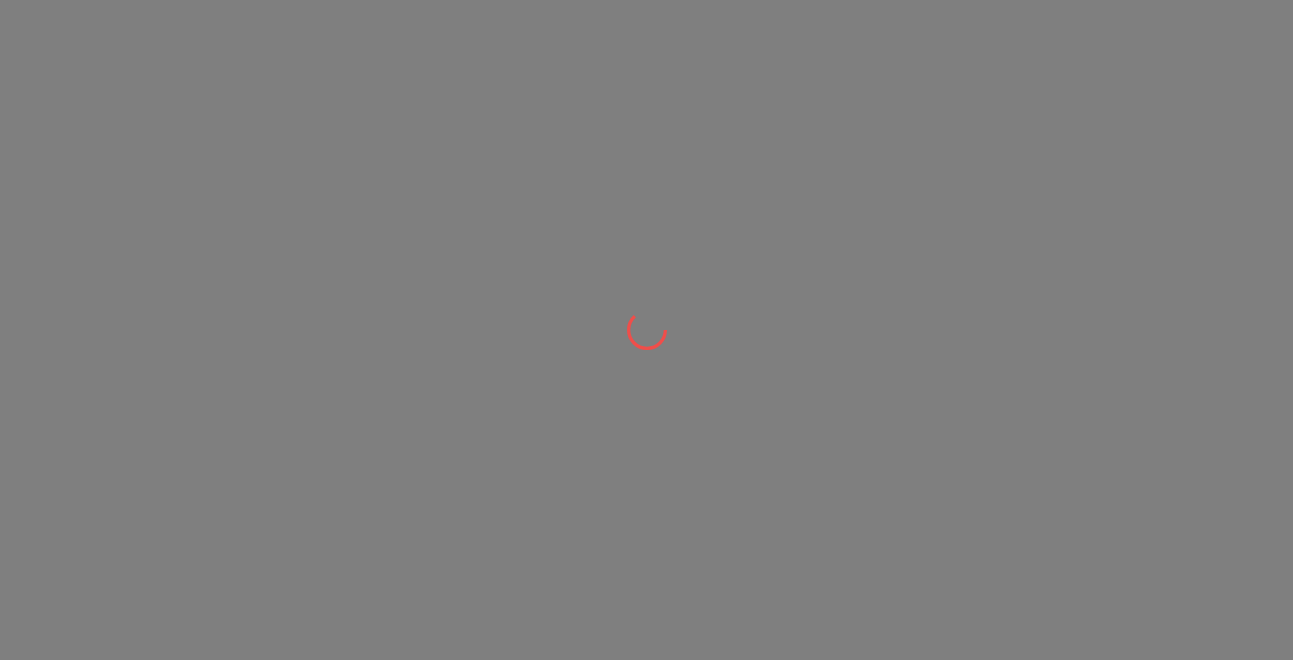 scroll, scrollTop: 0, scrollLeft: 0, axis: both 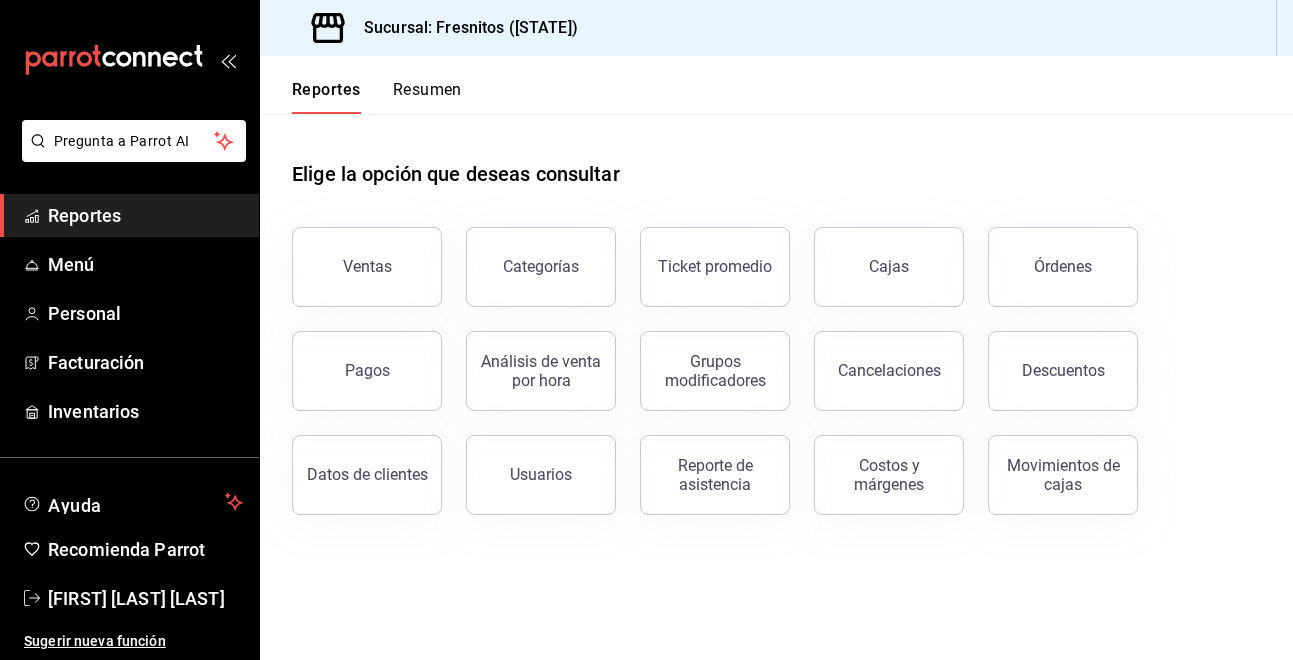 click on "Reporte de asistencia" at bounding box center [715, 475] 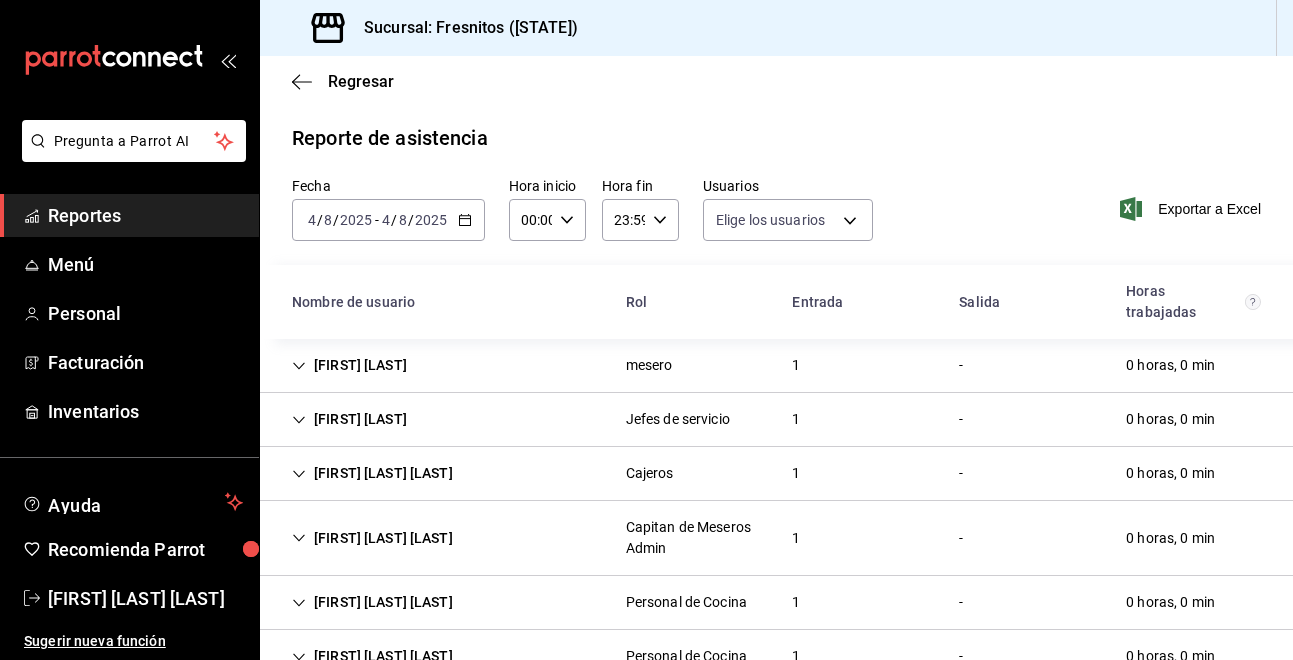 type on "[UUID],[UUID],[UUID],[UUID],[UUID],[UUID],[UUID],[UUID],[UUID],[UUID],[UUID],[UUID],[UUID],[UUID],[UUID],[UUID],[UUID],[UUID],[UUID],[UUID],[UUID],[UUID],[UUID],[UUID],[UUID],[UUID],[UUID]" 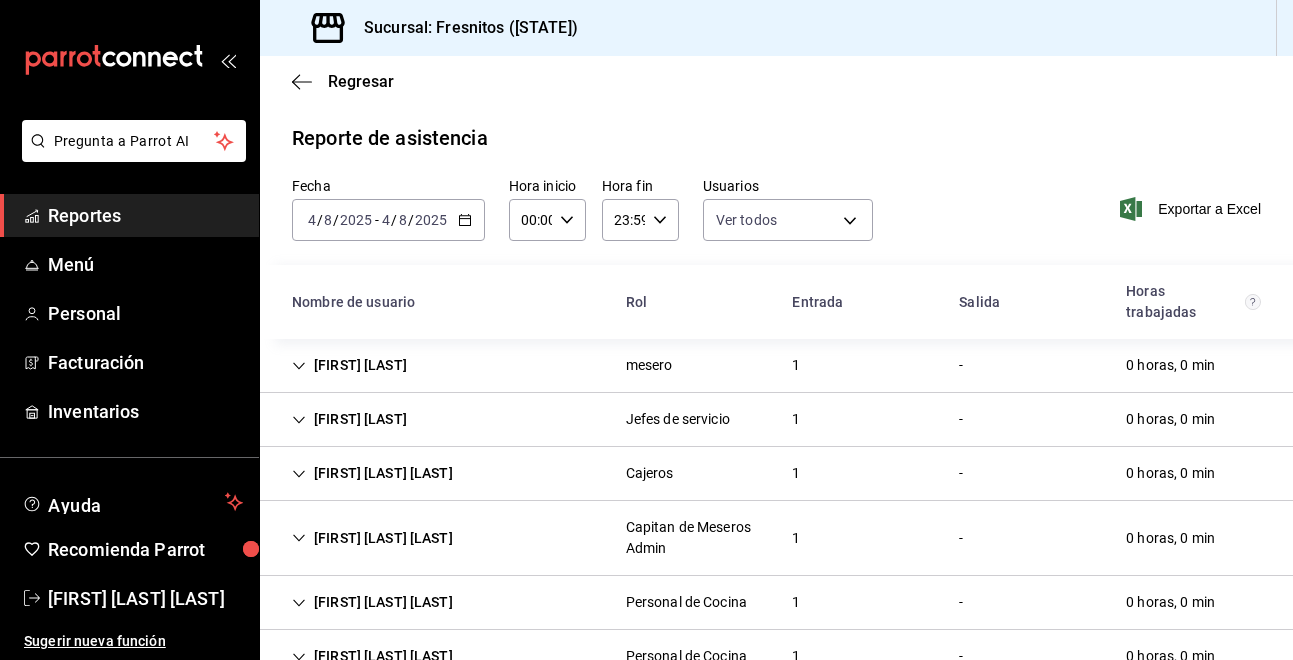 click 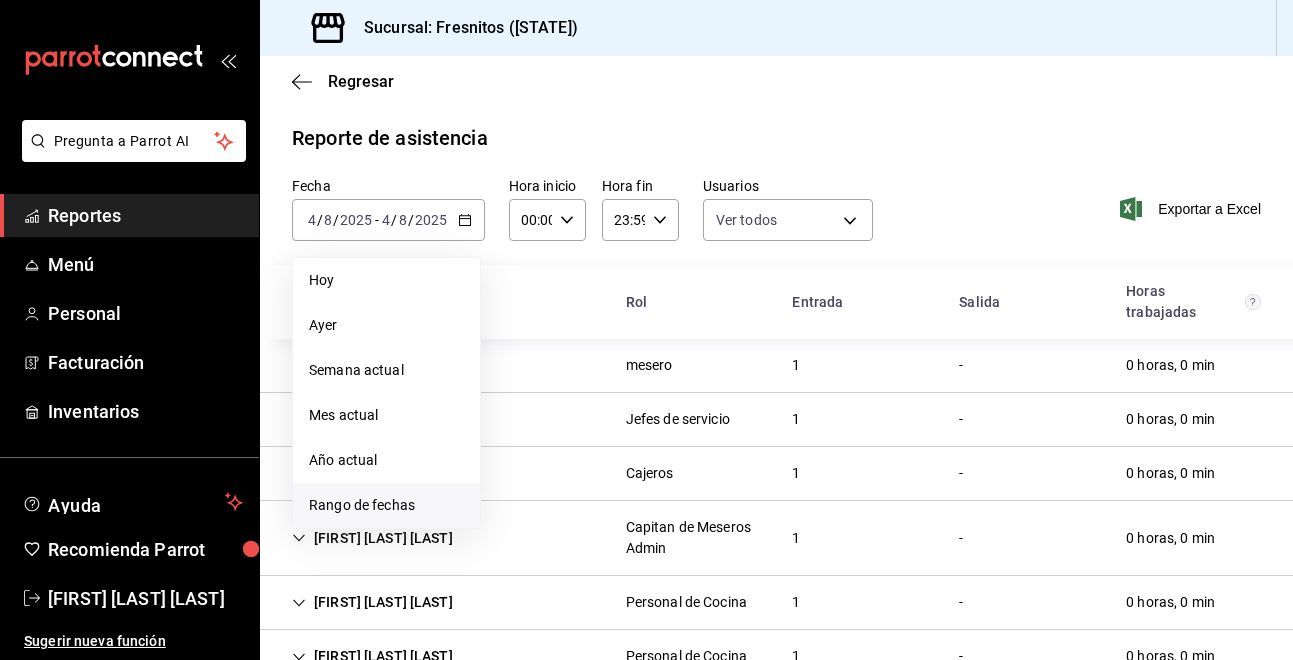 click on "Rango de fechas" at bounding box center (386, 505) 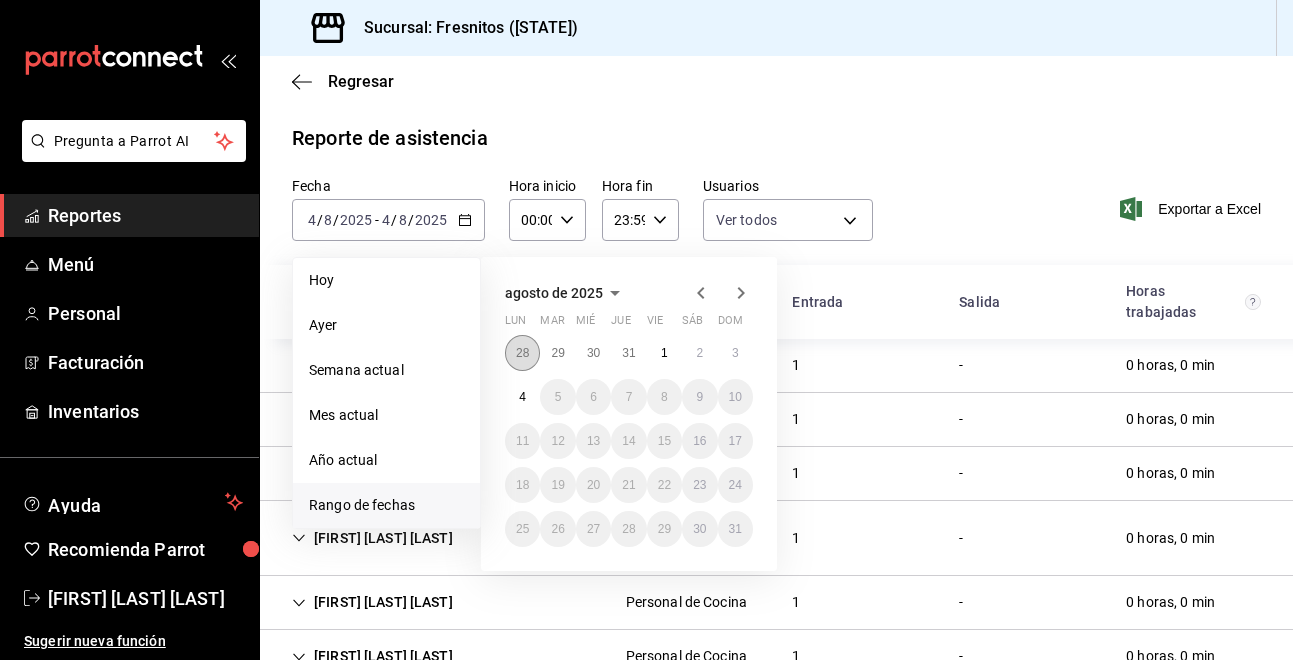 click on "28" at bounding box center (522, 353) 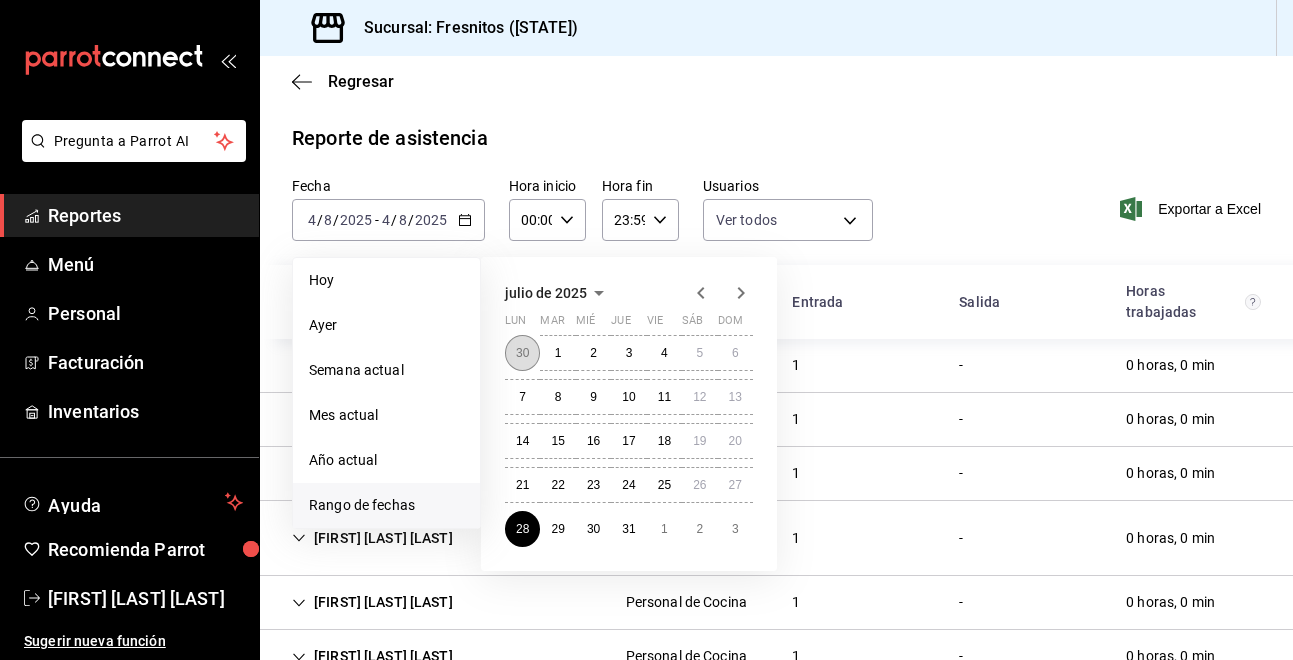 click on "30" at bounding box center [522, 353] 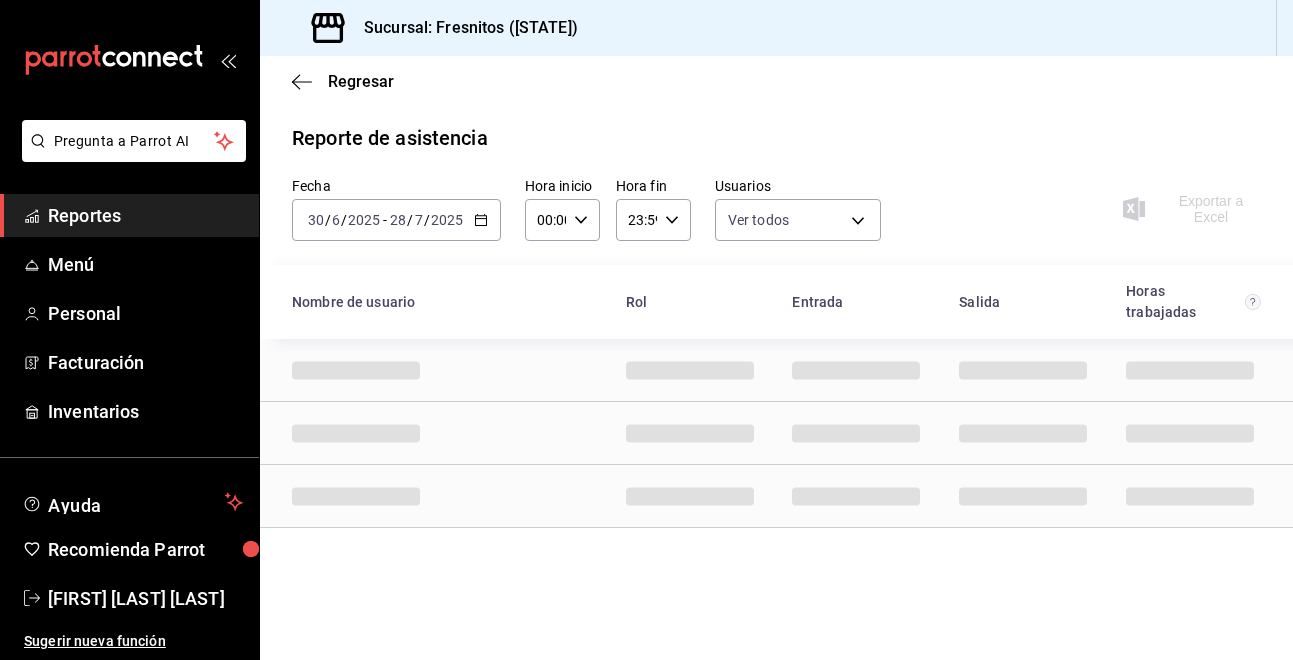 click 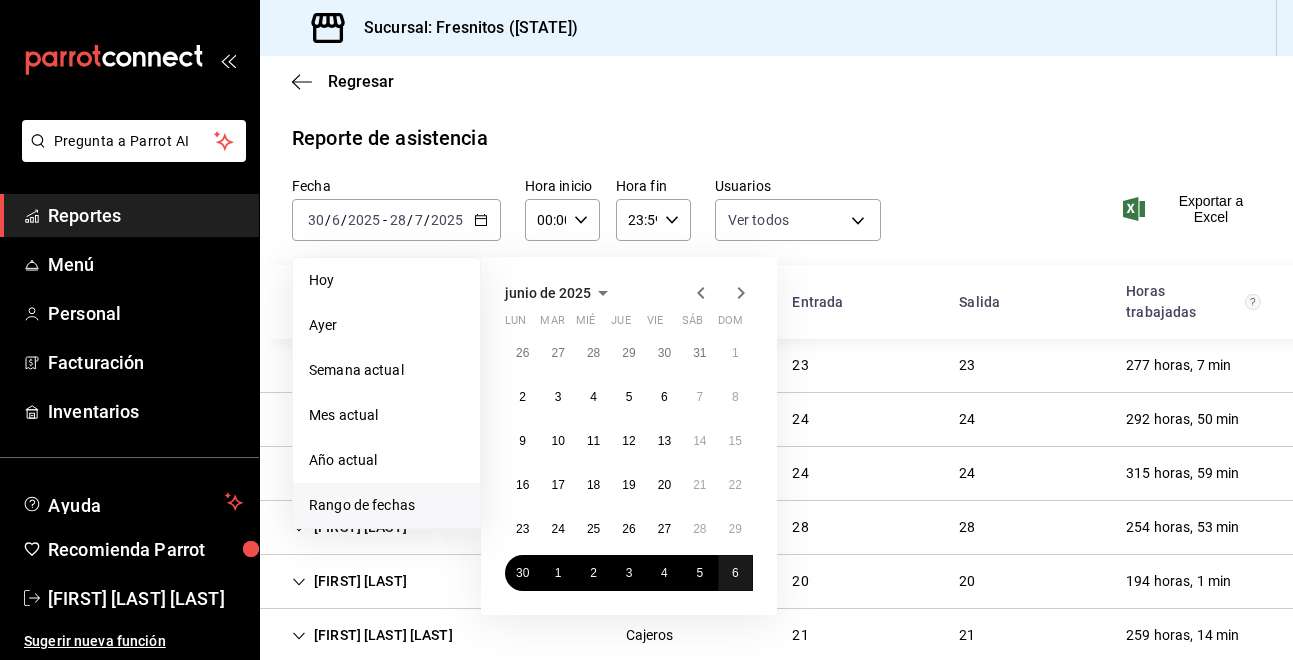 drag, startPoint x: 514, startPoint y: 575, endPoint x: 739, endPoint y: 578, distance: 225.02 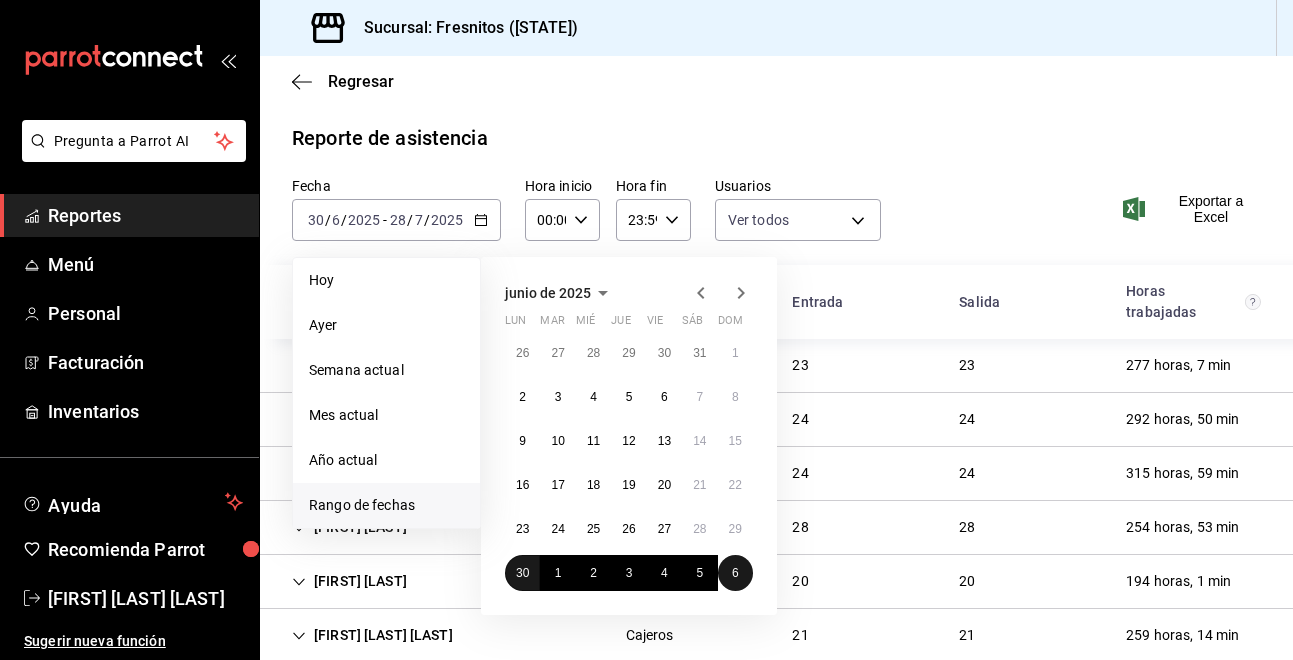 drag, startPoint x: 739, startPoint y: 578, endPoint x: 521, endPoint y: 576, distance: 218.00917 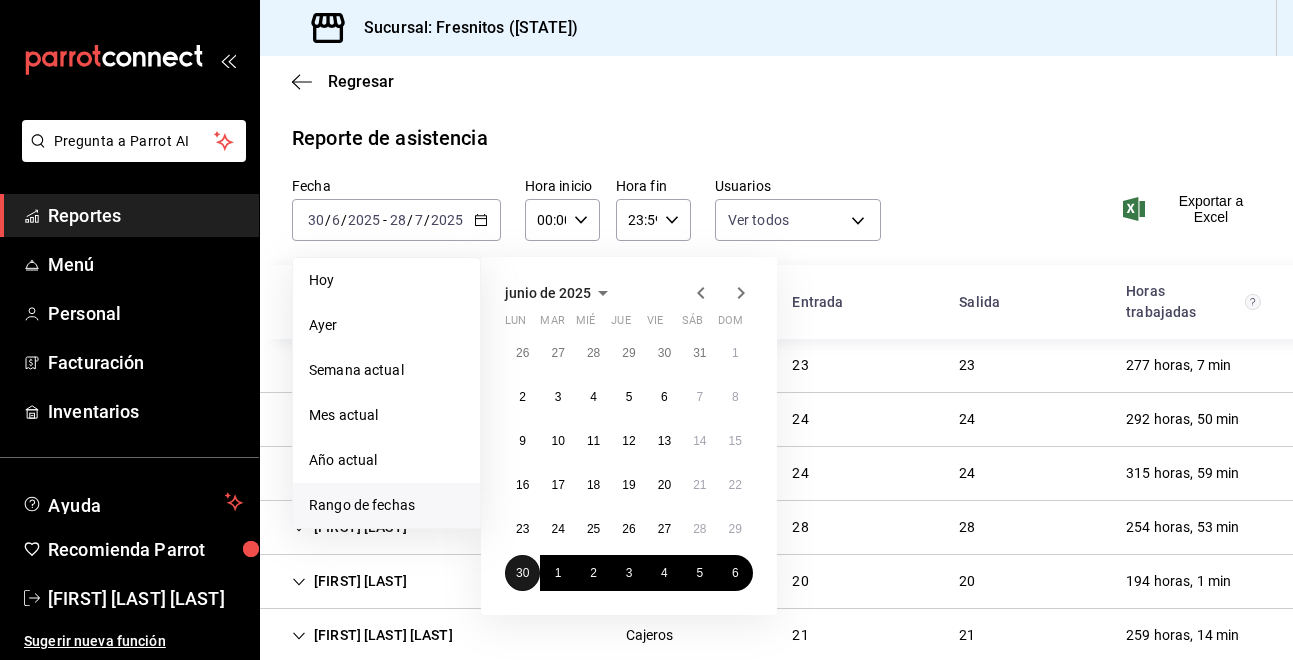click on "30" at bounding box center [522, 573] 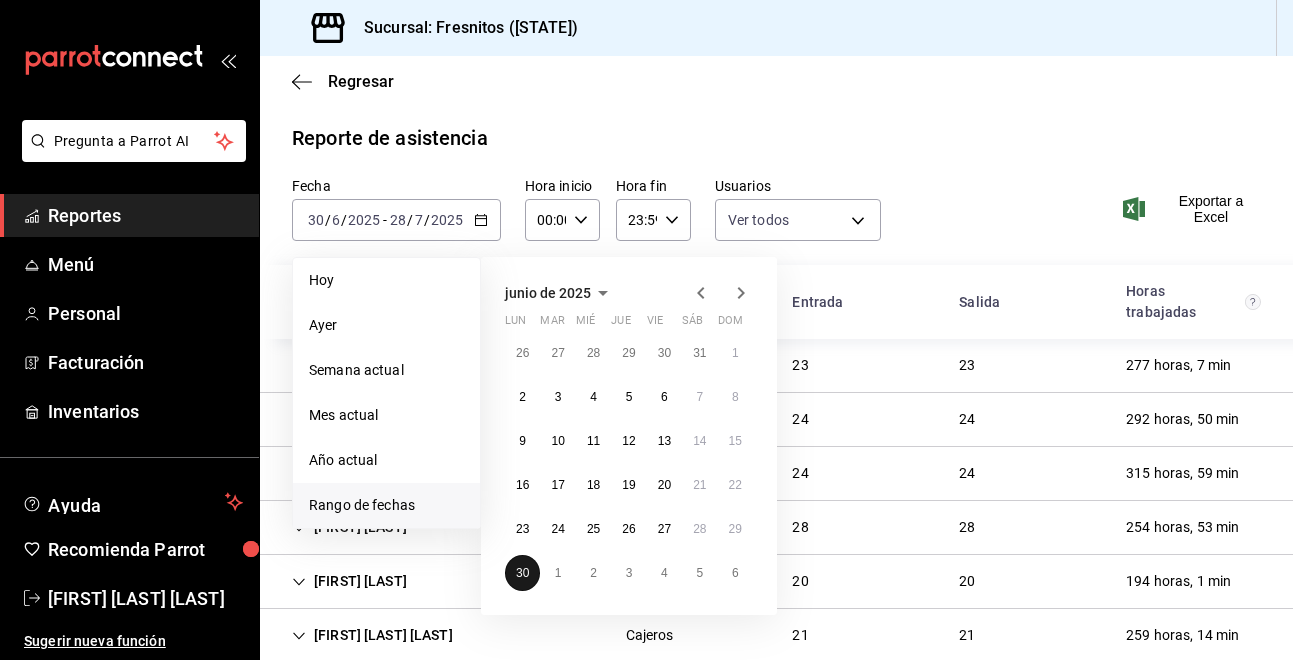 click on "30" at bounding box center (522, 573) 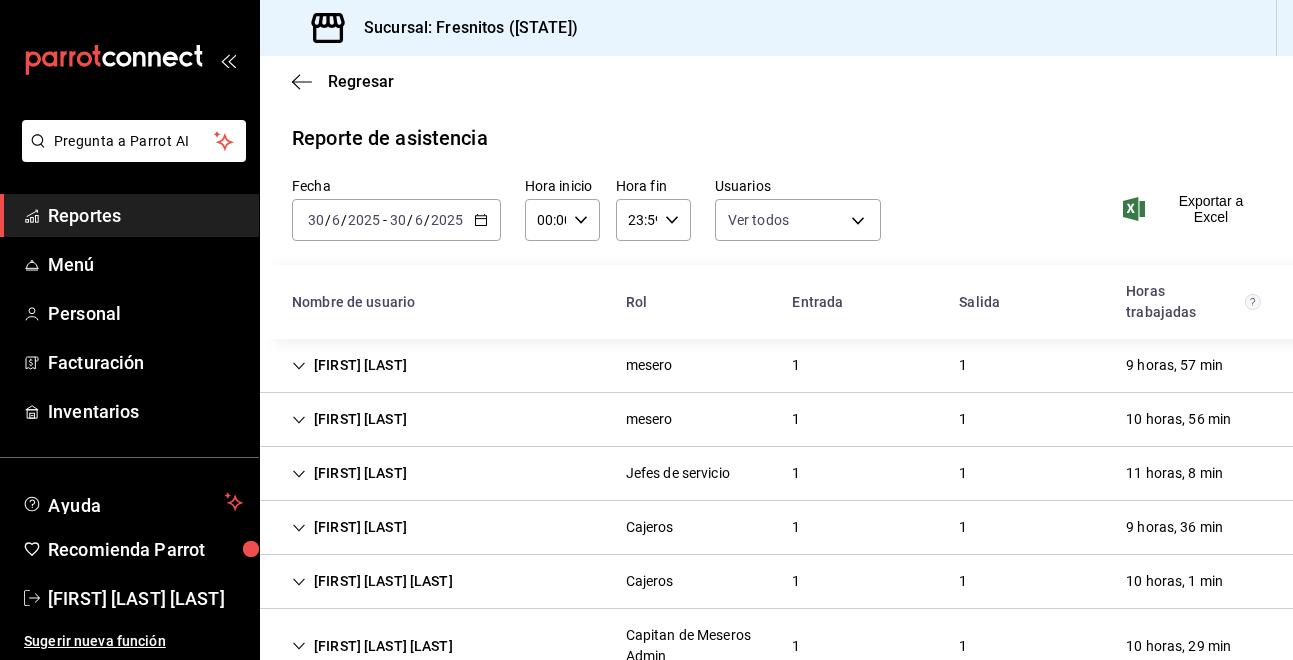 click 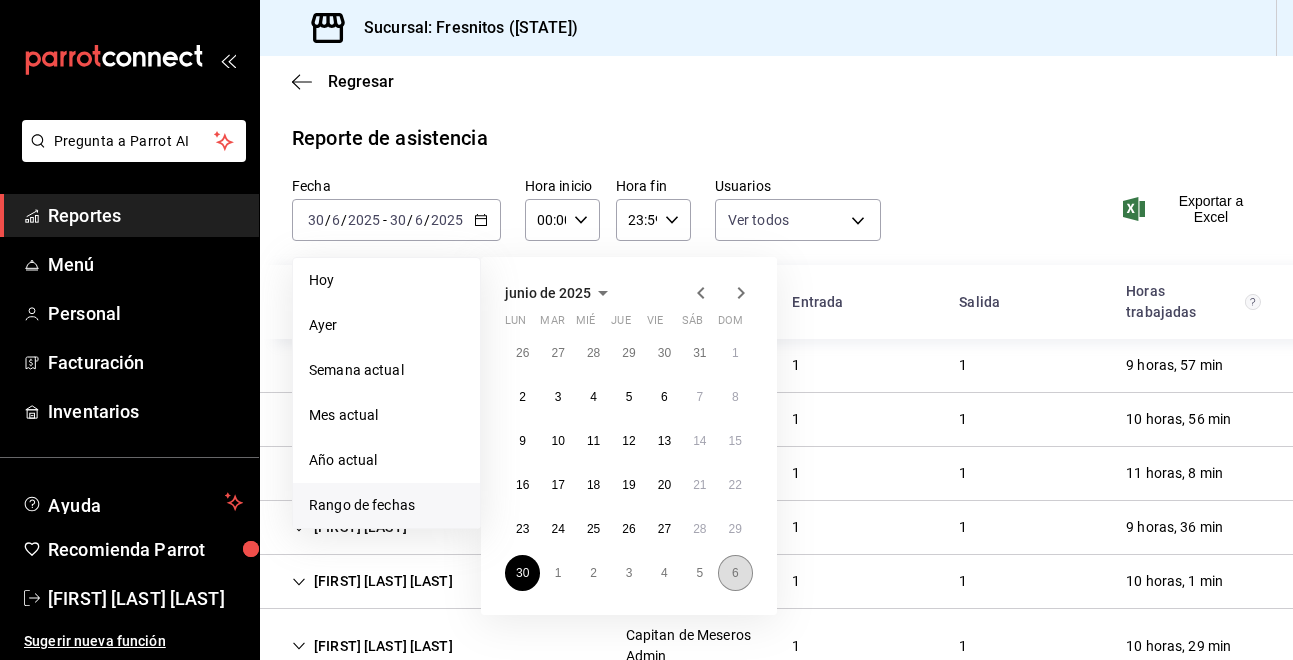 click on "6" at bounding box center [735, 573] 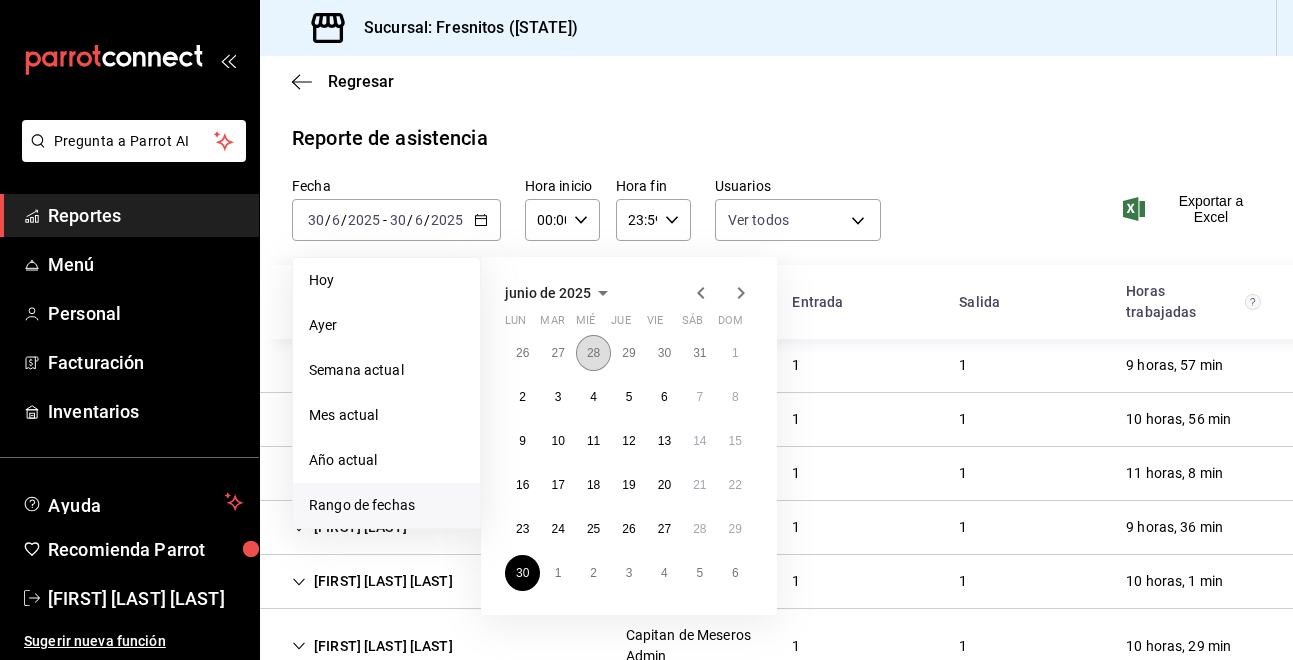 click on "26 27 28 29 30 31 1 2 3 4 5 6 7 8 9 10 11 12 13 14 15 16 17 18 19 20 21 22 23 24 25 26 27 28 29 30 1 2 3 4 5 6" at bounding box center (629, 463) 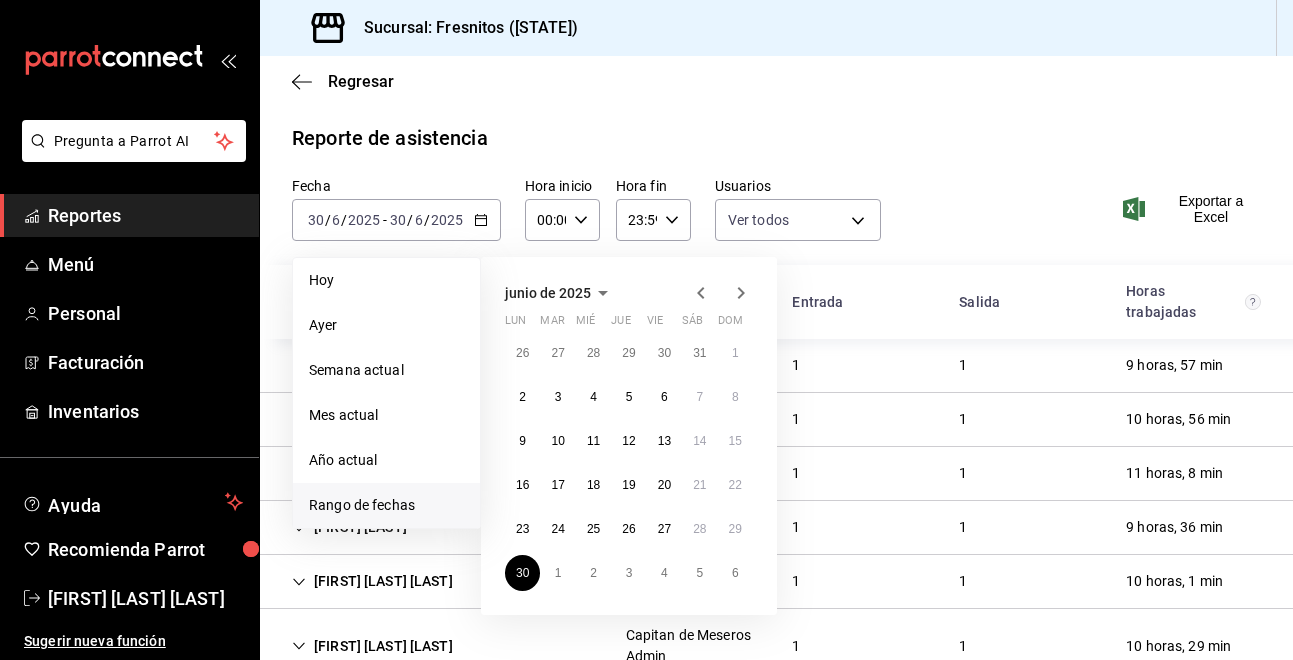 click 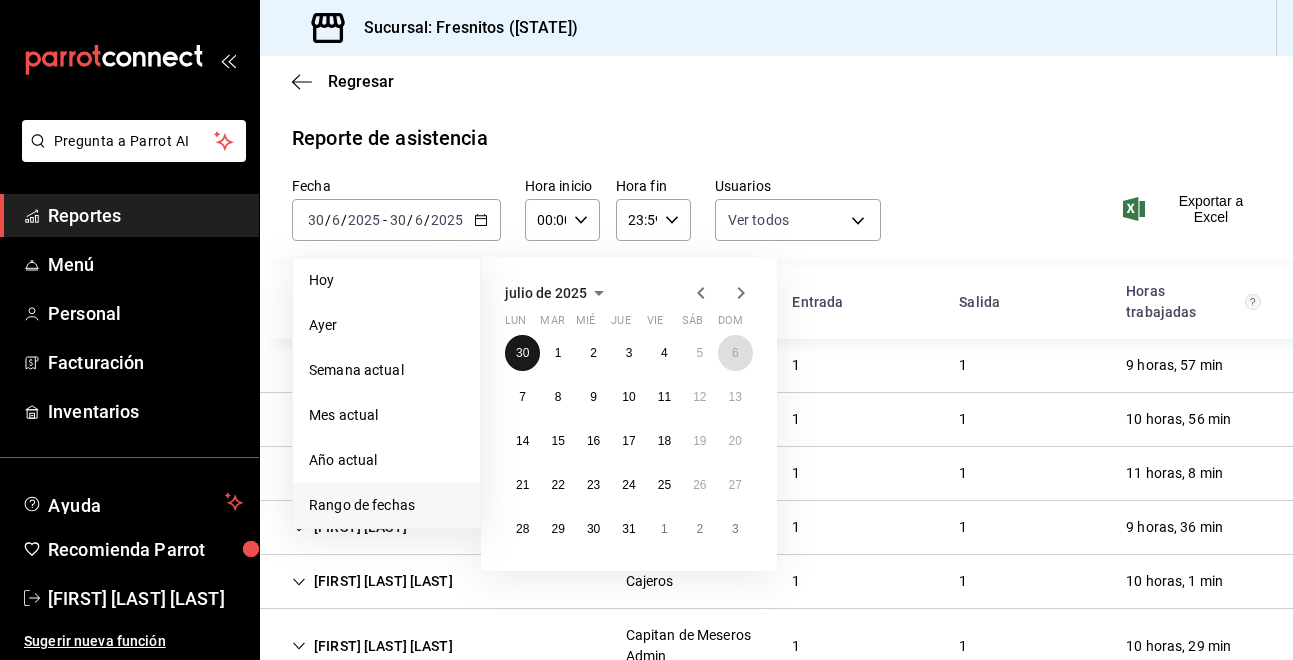 drag, startPoint x: 737, startPoint y: 351, endPoint x: 513, endPoint y: 349, distance: 224.00893 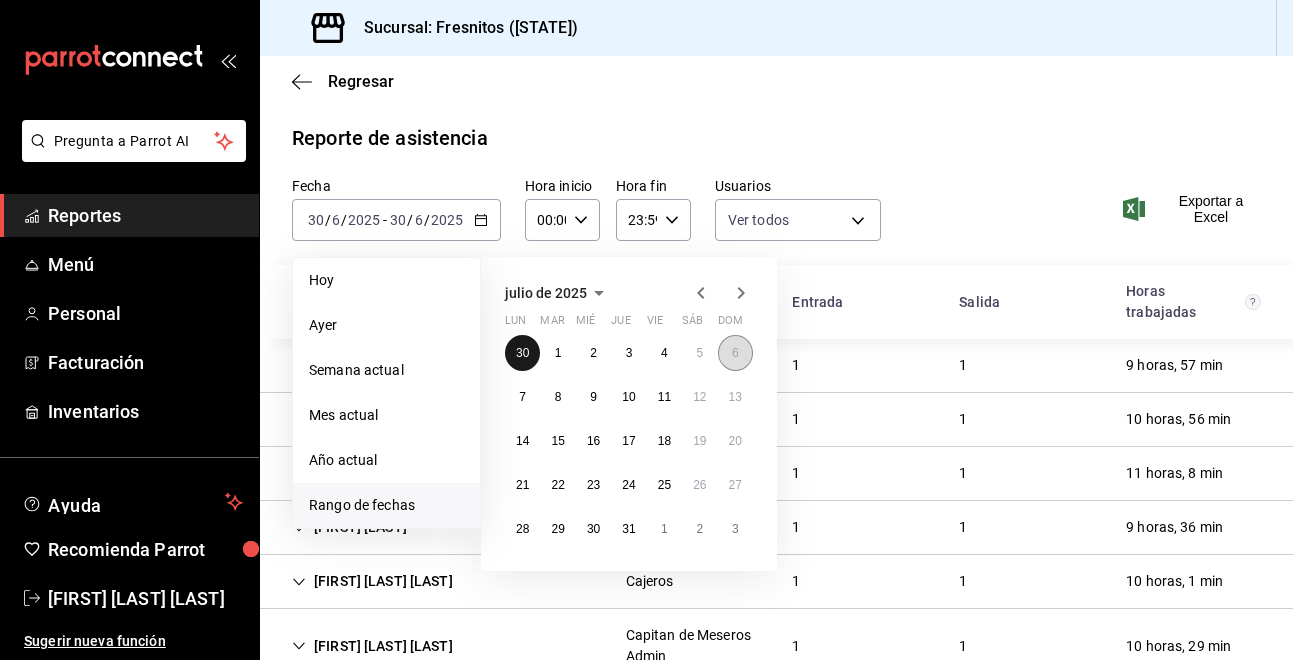 drag, startPoint x: 532, startPoint y: 352, endPoint x: 740, endPoint y: 352, distance: 208 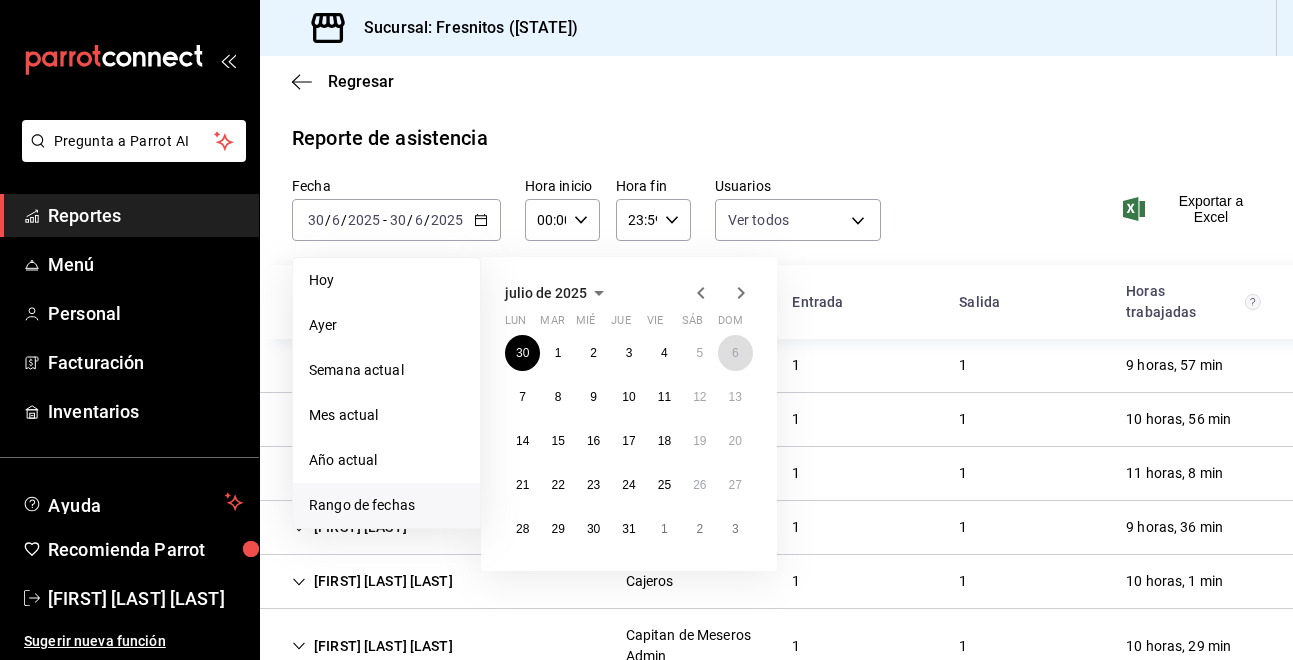 drag, startPoint x: 740, startPoint y: 352, endPoint x: 501, endPoint y: 353, distance: 239.00209 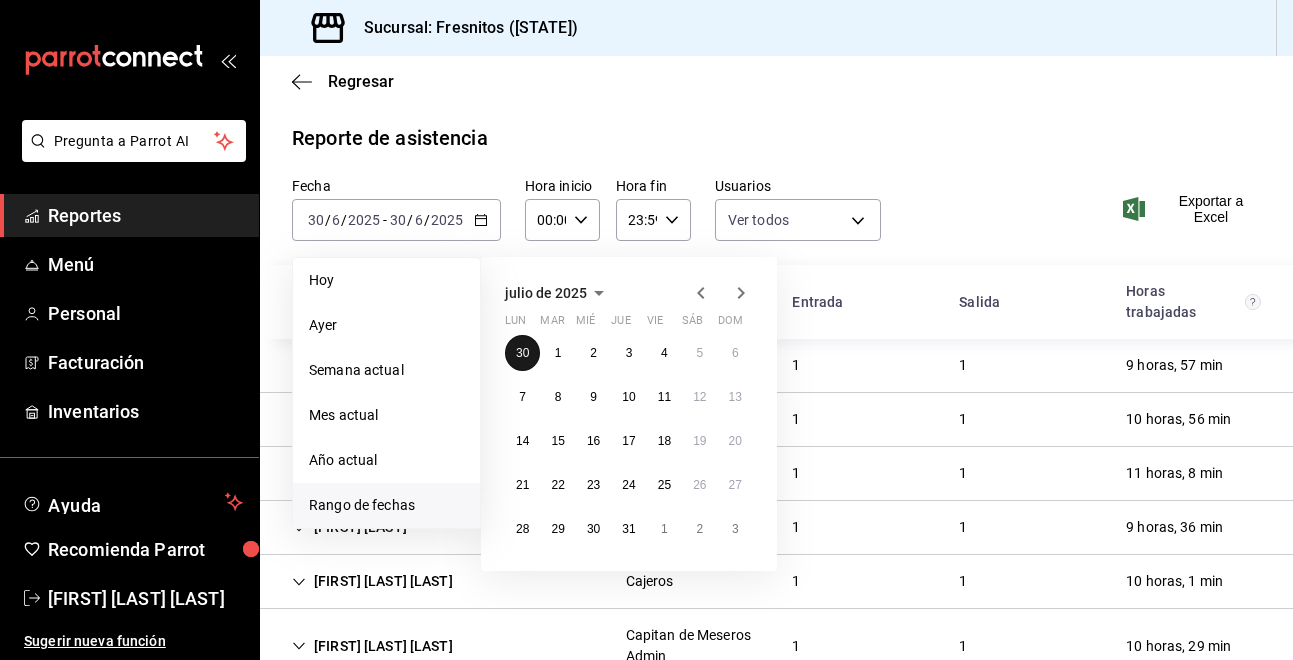 click on "30" at bounding box center (522, 353) 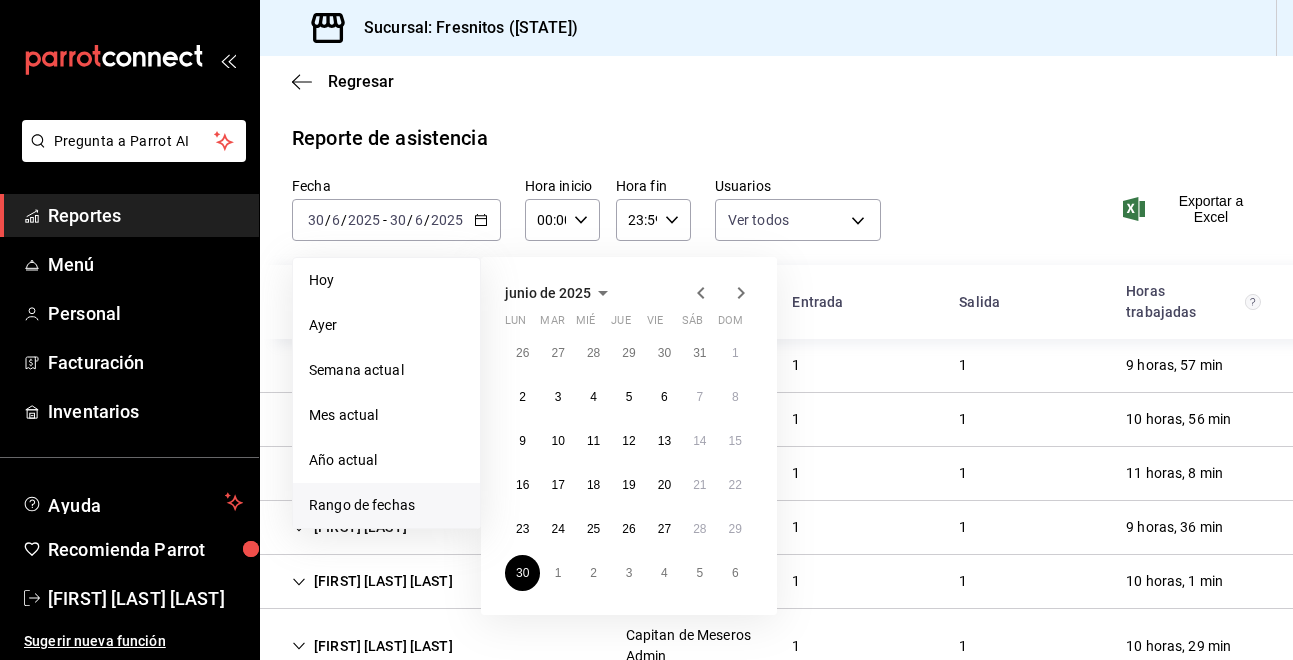 click 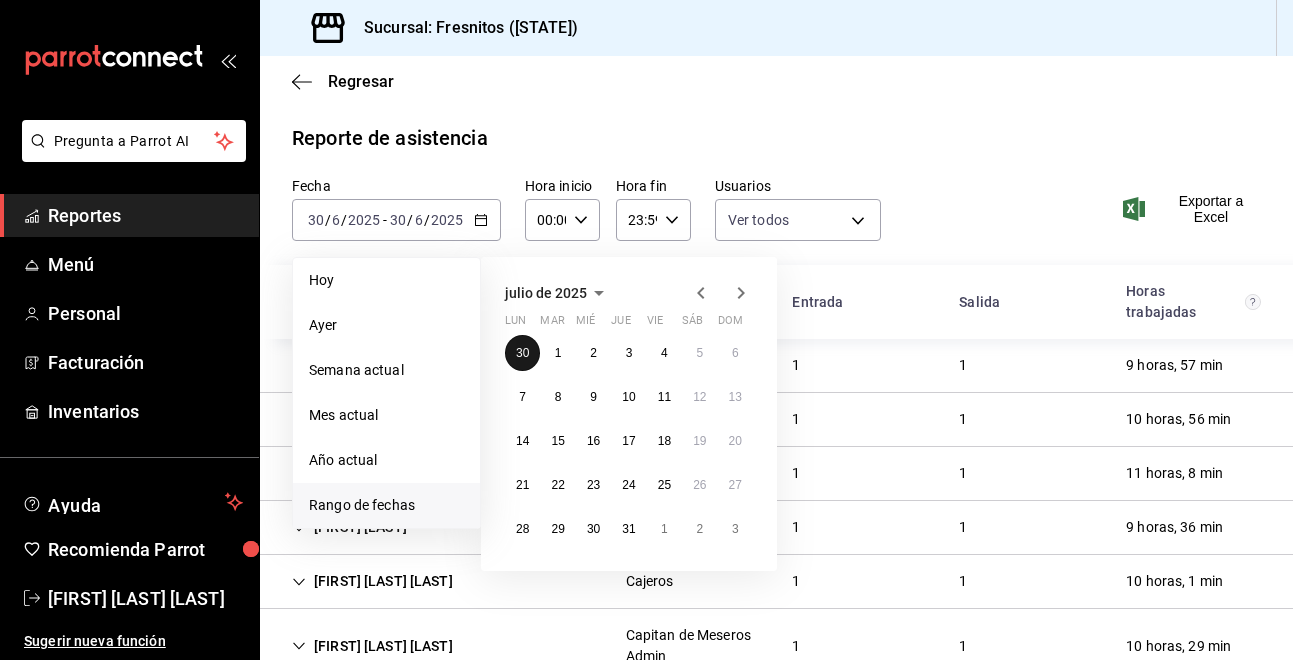 click on "30" at bounding box center (522, 353) 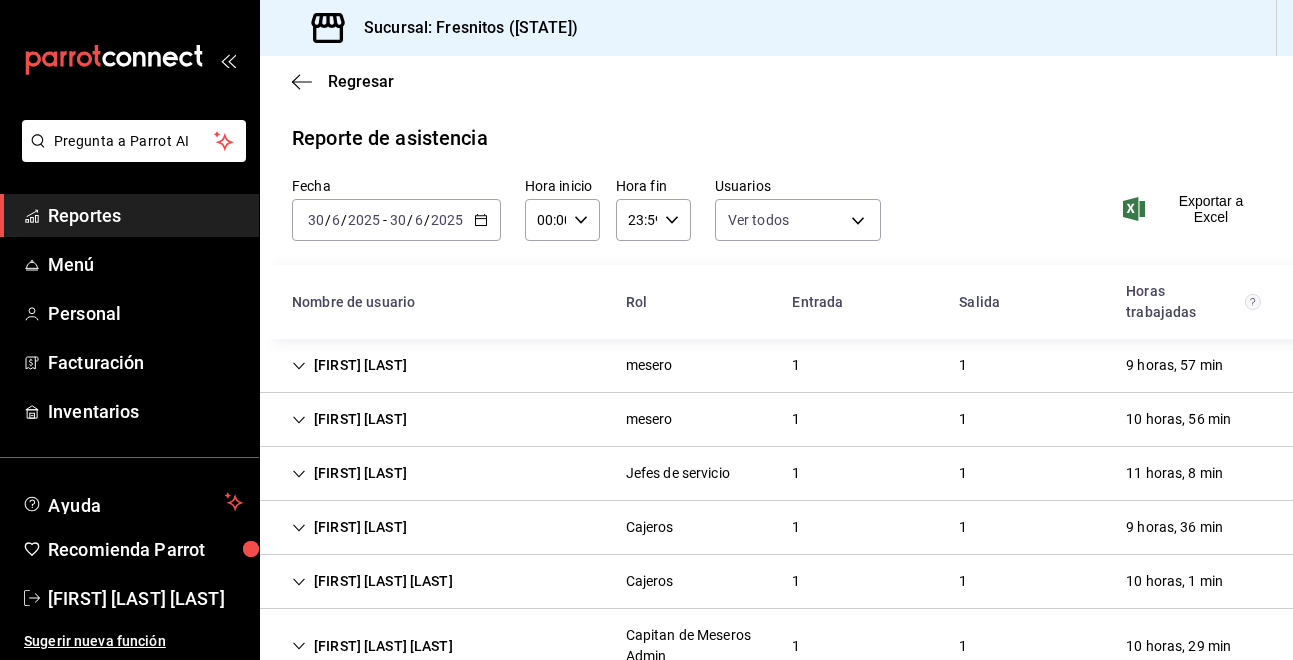 click on "[DATE] [DATE] - [DATE] [DATE]" at bounding box center (396, 220) 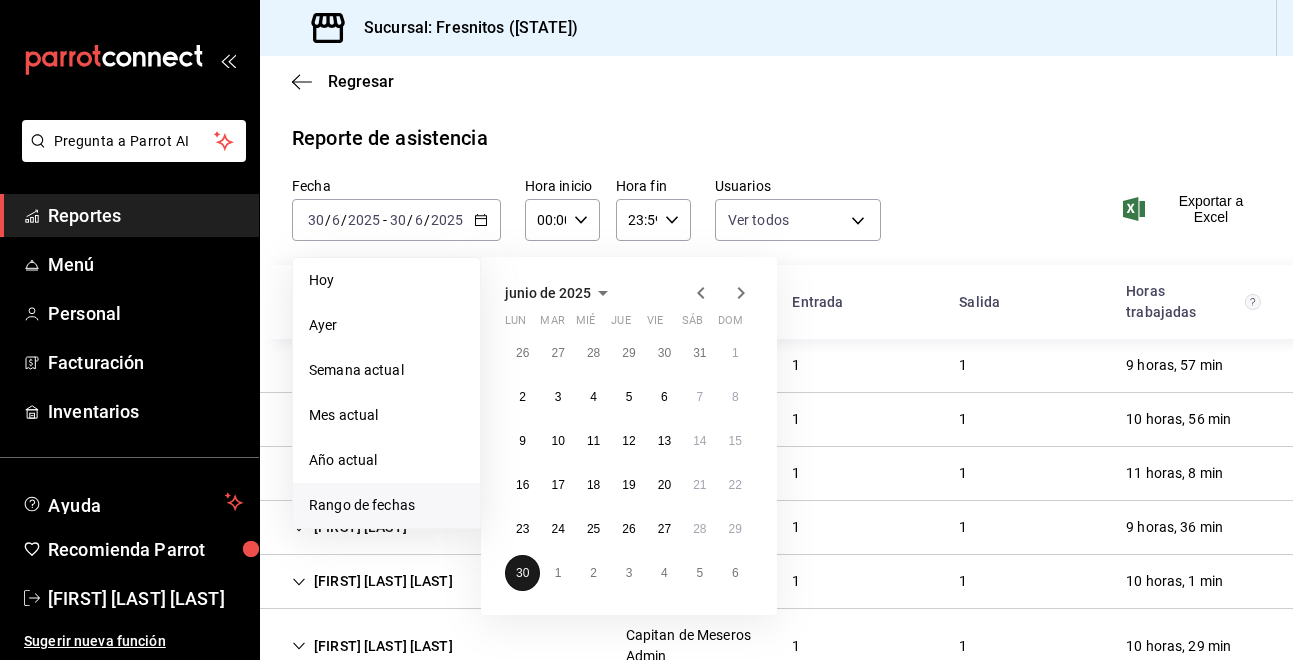 click on "30" at bounding box center (522, 573) 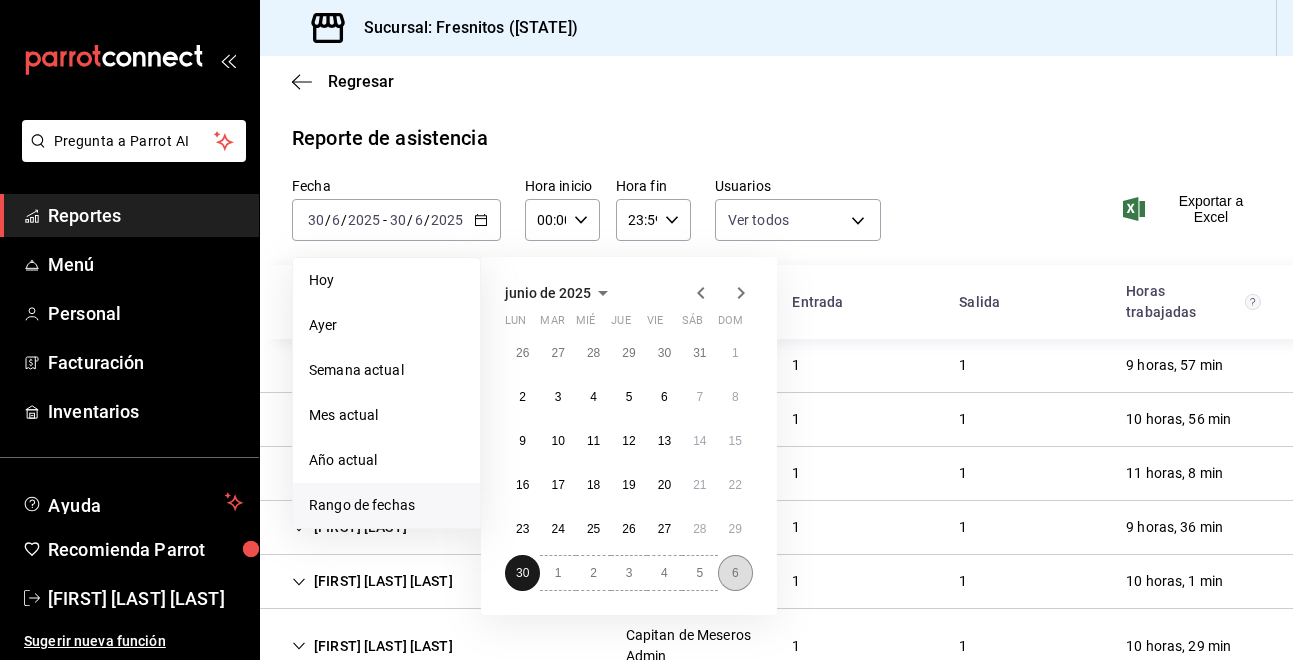 drag, startPoint x: 527, startPoint y: 570, endPoint x: 734, endPoint y: 572, distance: 207.00966 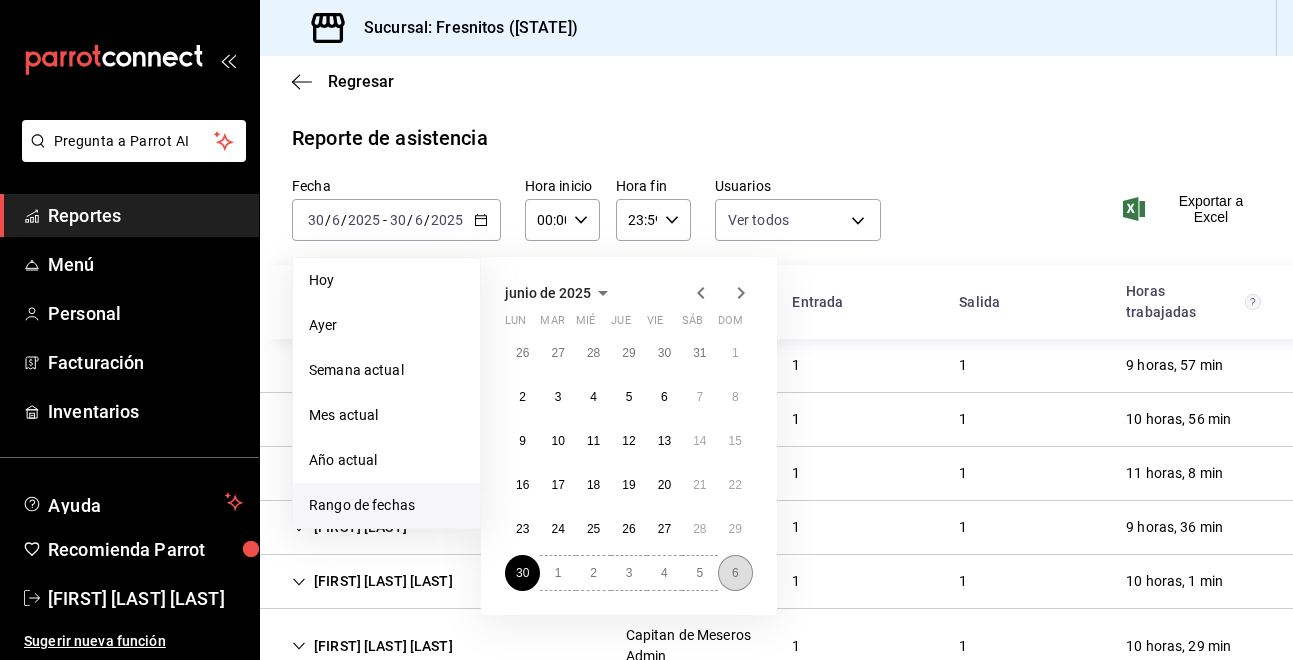 click on "6" at bounding box center [735, 573] 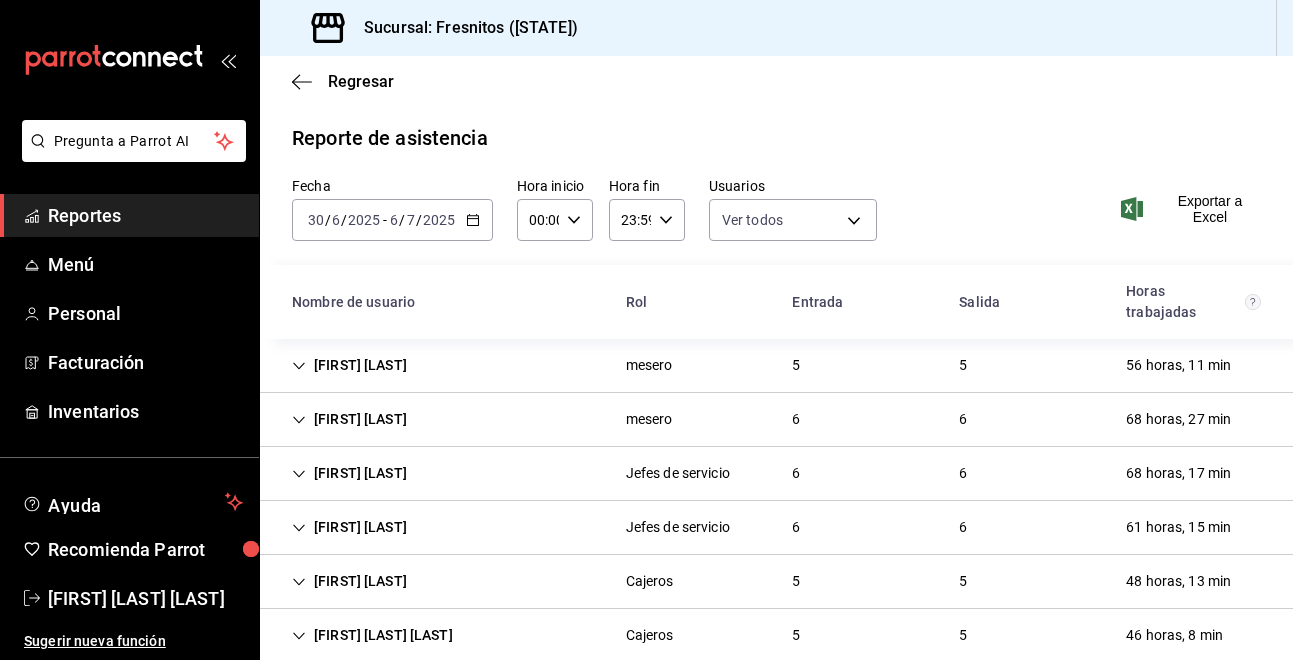 click 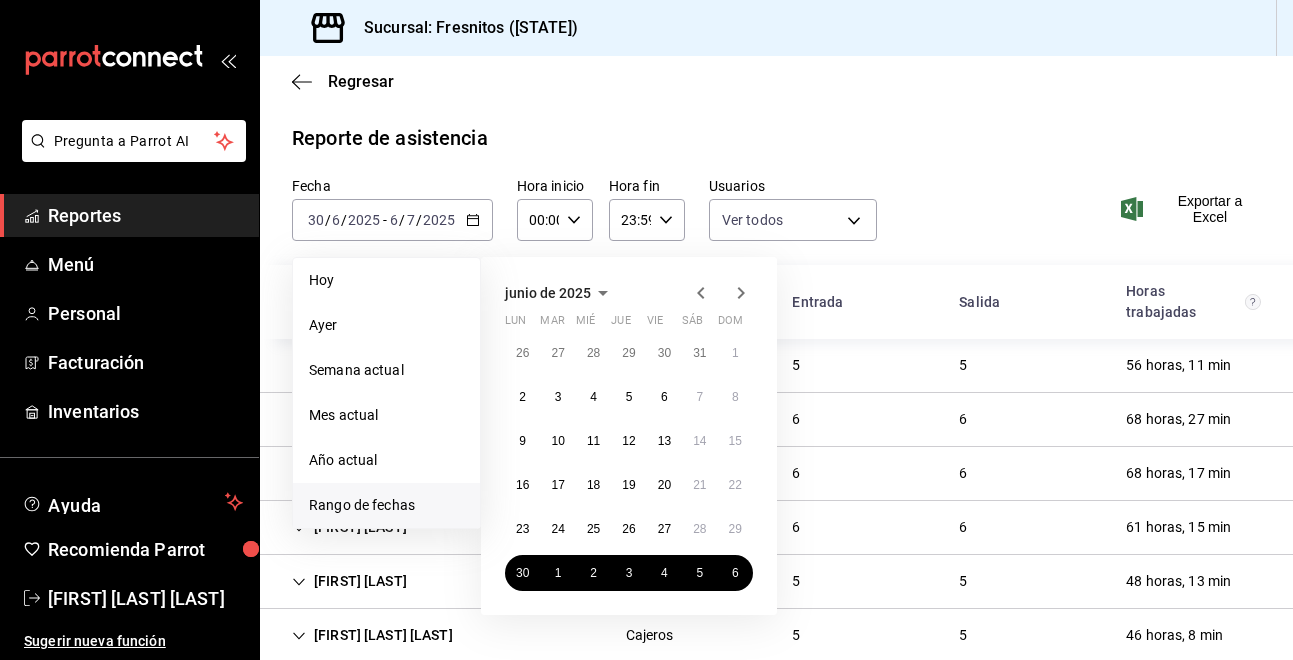 click 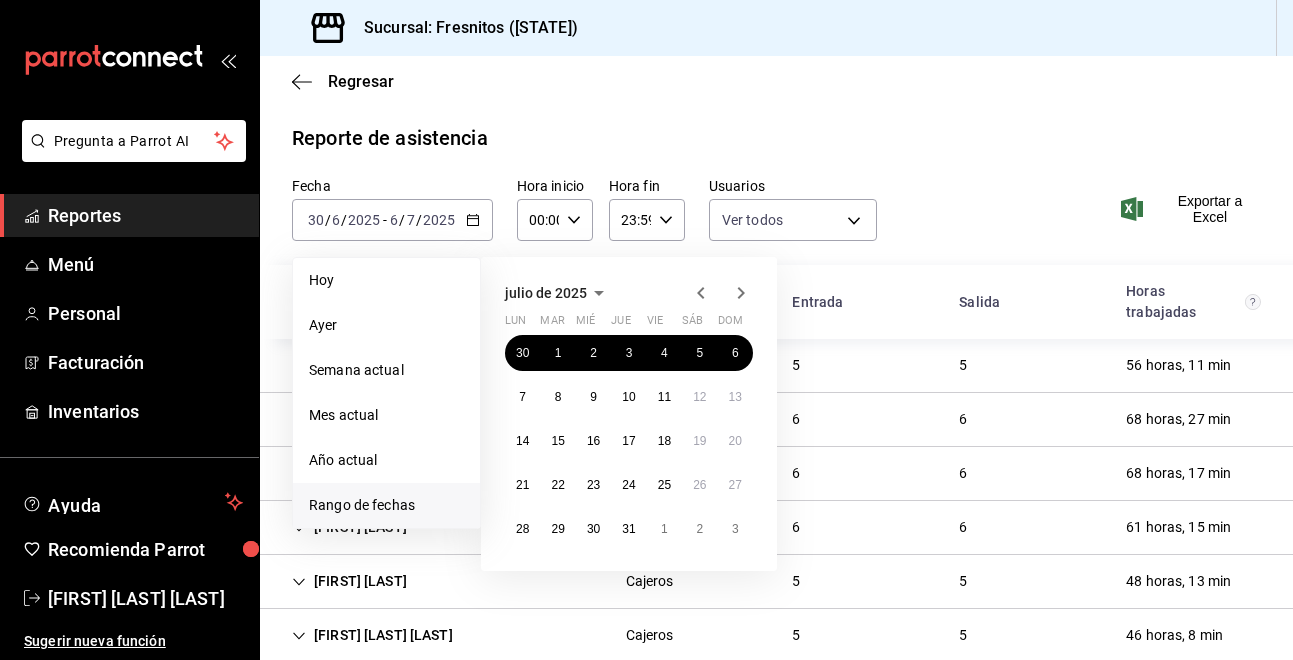 click 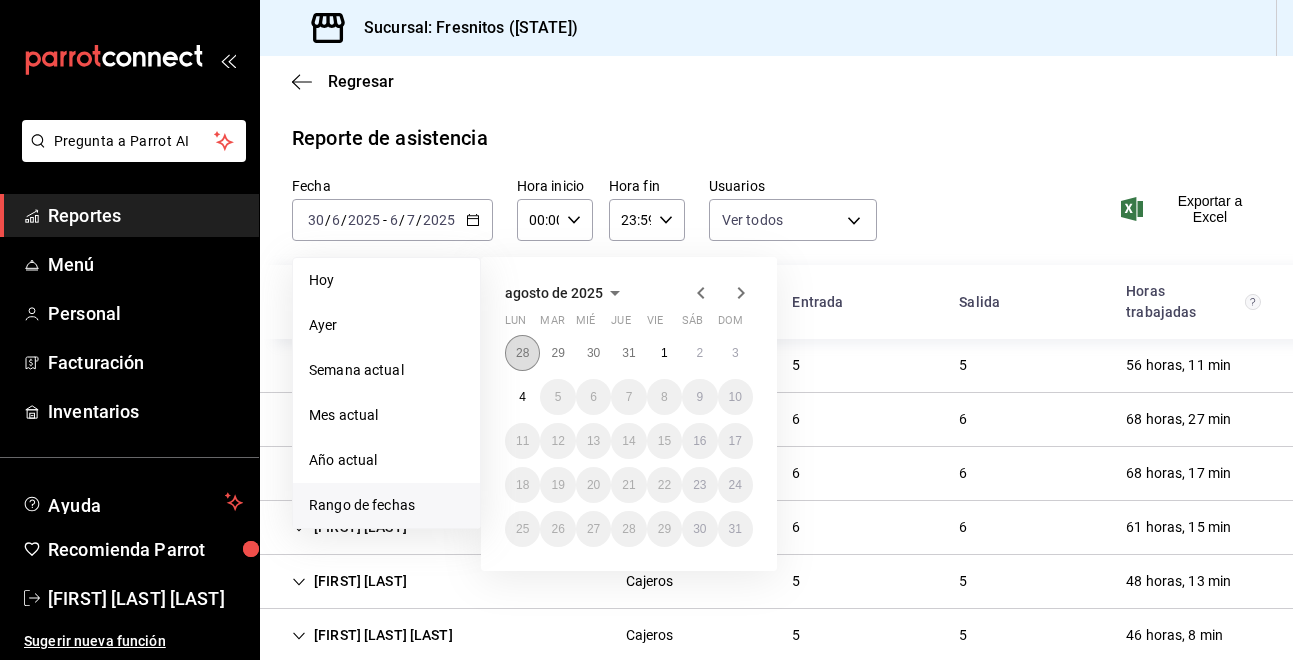 click on "28" at bounding box center (522, 353) 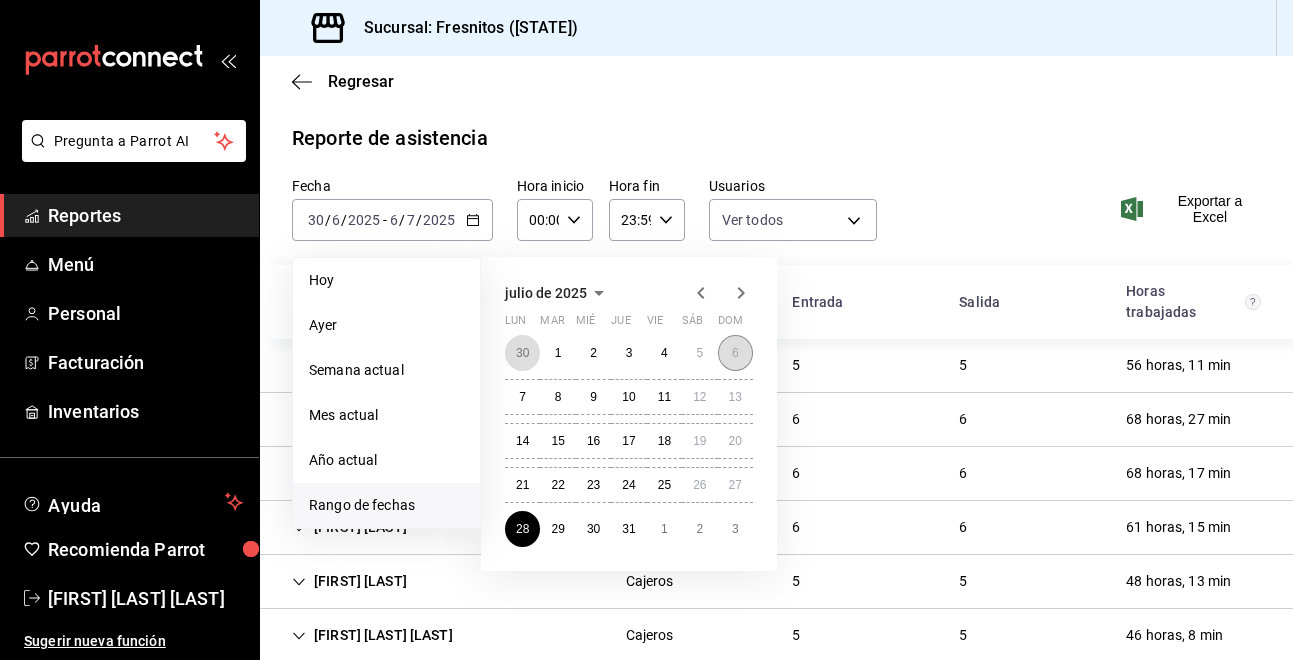 drag, startPoint x: 521, startPoint y: 353, endPoint x: 733, endPoint y: 349, distance: 212.03773 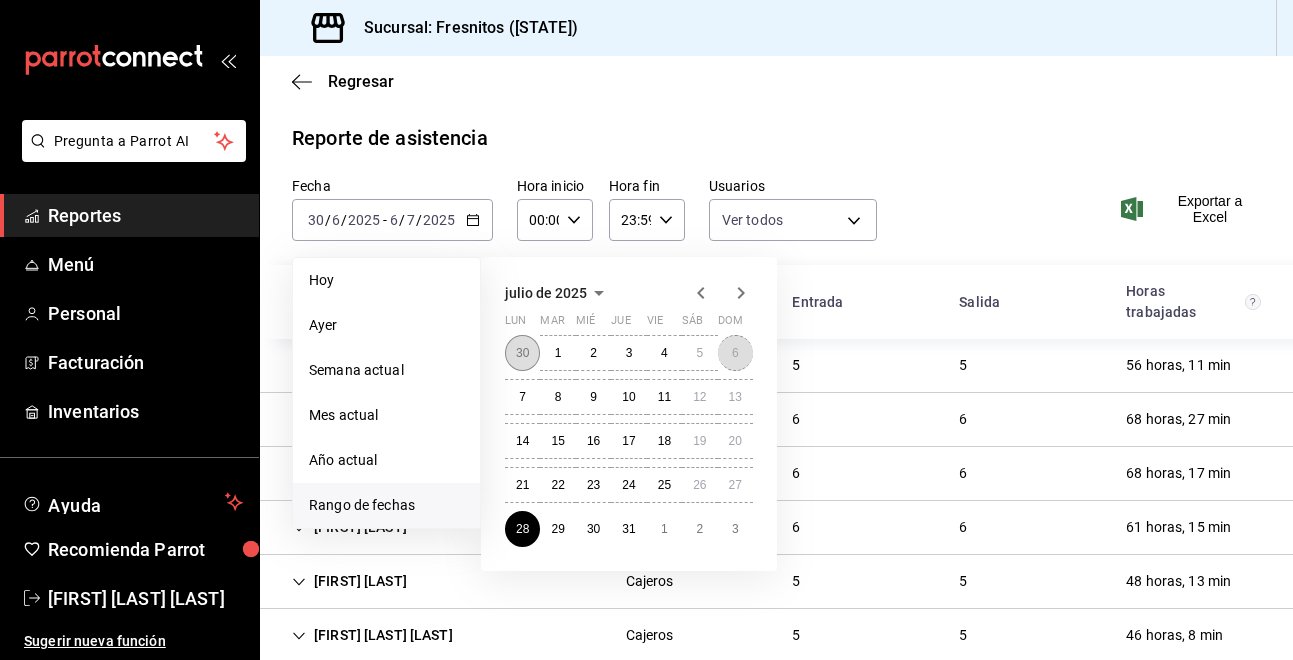 drag, startPoint x: 733, startPoint y: 349, endPoint x: 526, endPoint y: 349, distance: 207 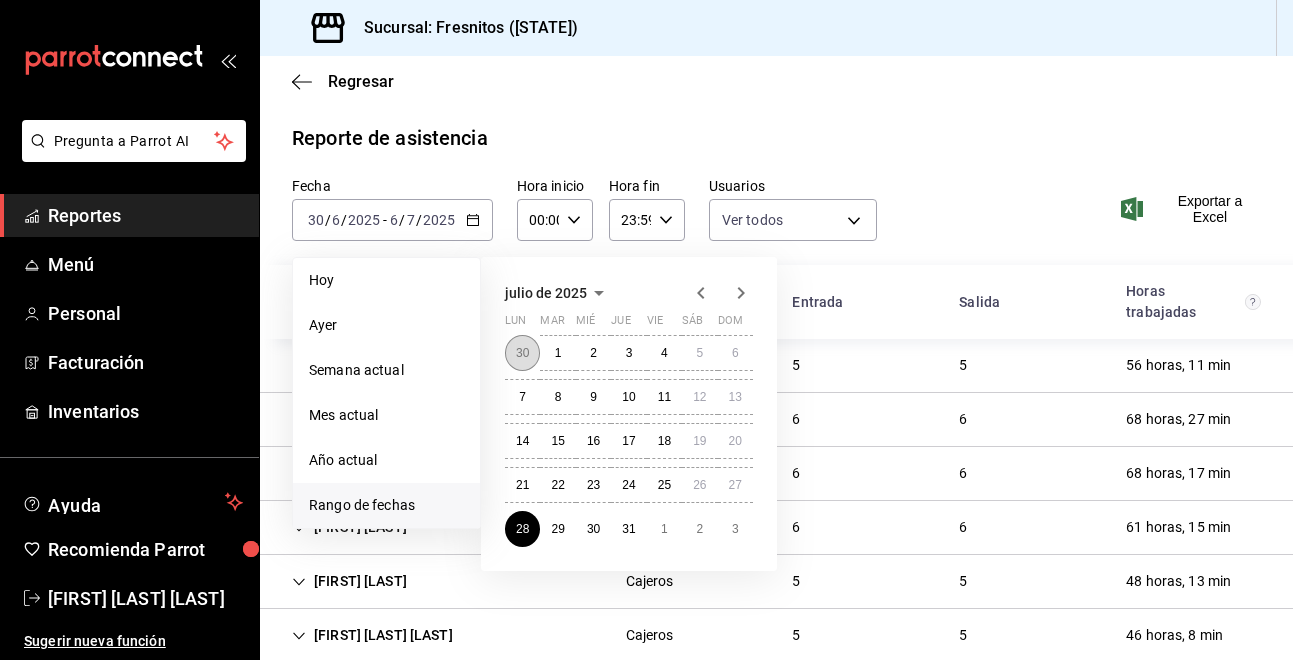 click on "30" at bounding box center [522, 353] 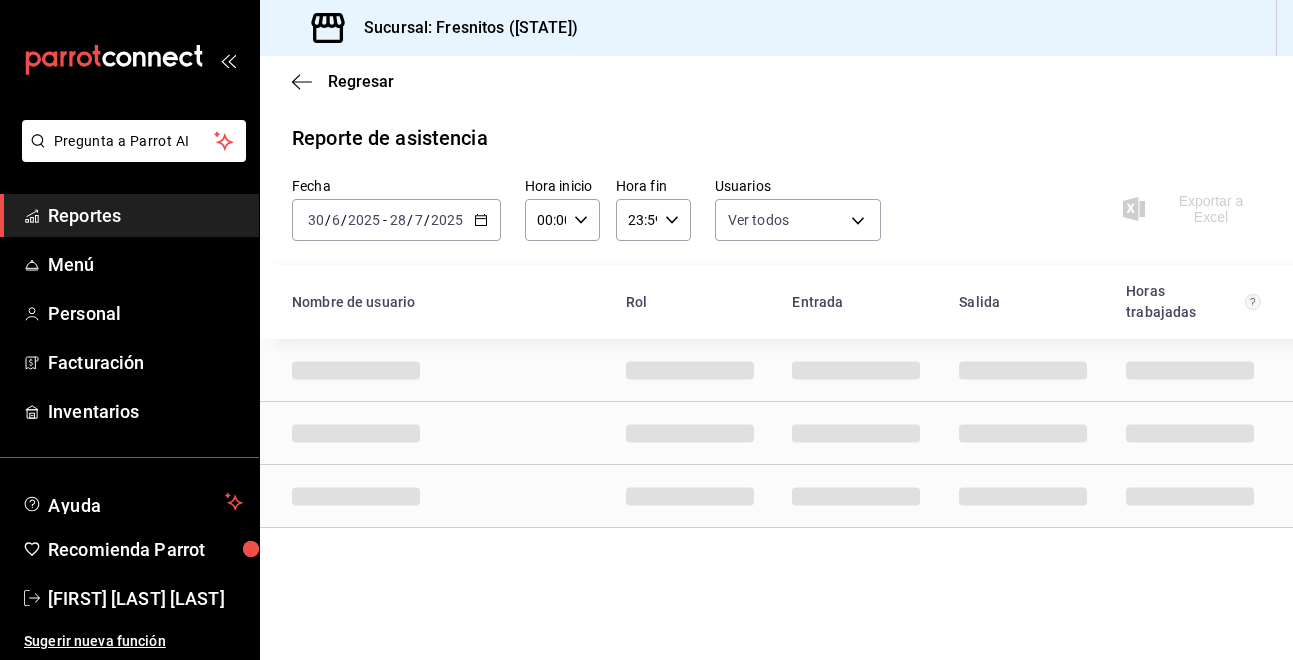 click 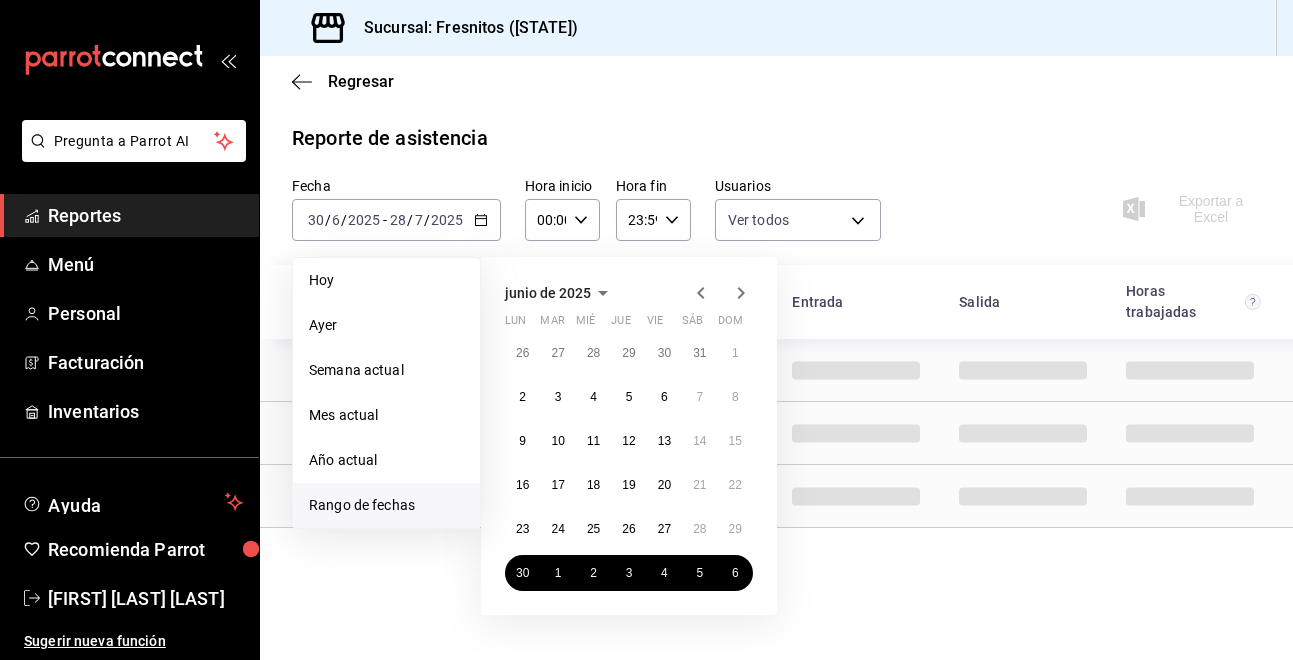 drag, startPoint x: 735, startPoint y: 294, endPoint x: 807, endPoint y: 340, distance: 85.44004 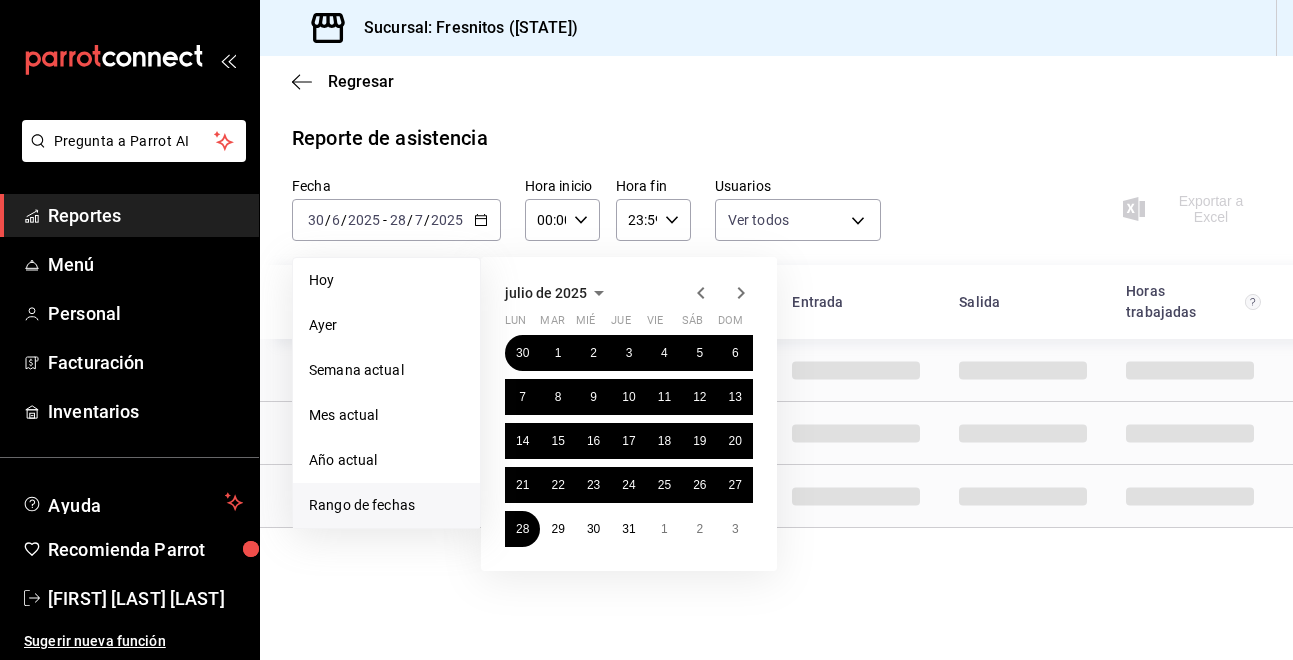 click on "Regresar Reporte de asistencia Fecha [DATE] [DATE] - [DATE] [DATE] Hoy Ayer Semana actual Mes actual Año actual Rango de fechas julio de [YEAR] lun mar mié jue vie sáb dom 30 1 2 3 4 5 6 7 8 9 10 11 12 13 14 15 16 17 18 19 20 21 22 23 24 25 26 27 28 29 30 31 1 2 3 Hora inicio 00:00 Hora inicio Hora fin 23:59 Hora fin Usuarios Ver todos Exportar a Excel Nombre de usuario Rol Entrada Salida Horas trabajadas" at bounding box center [776, 358] 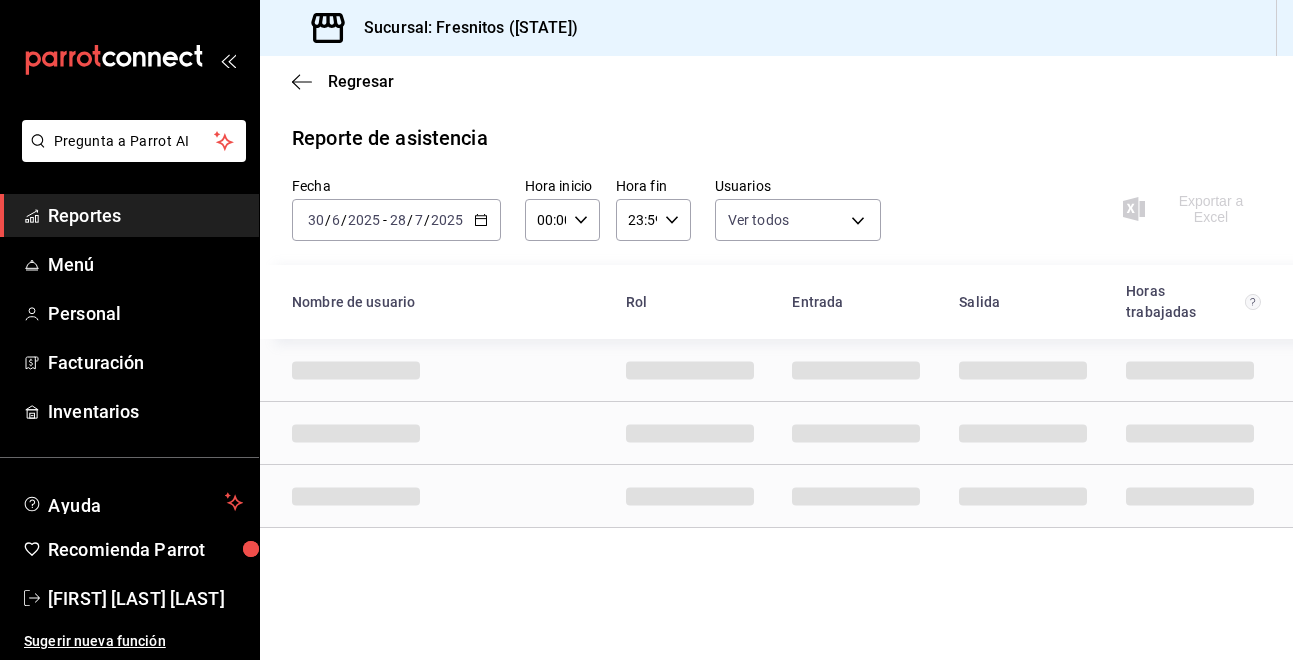 click 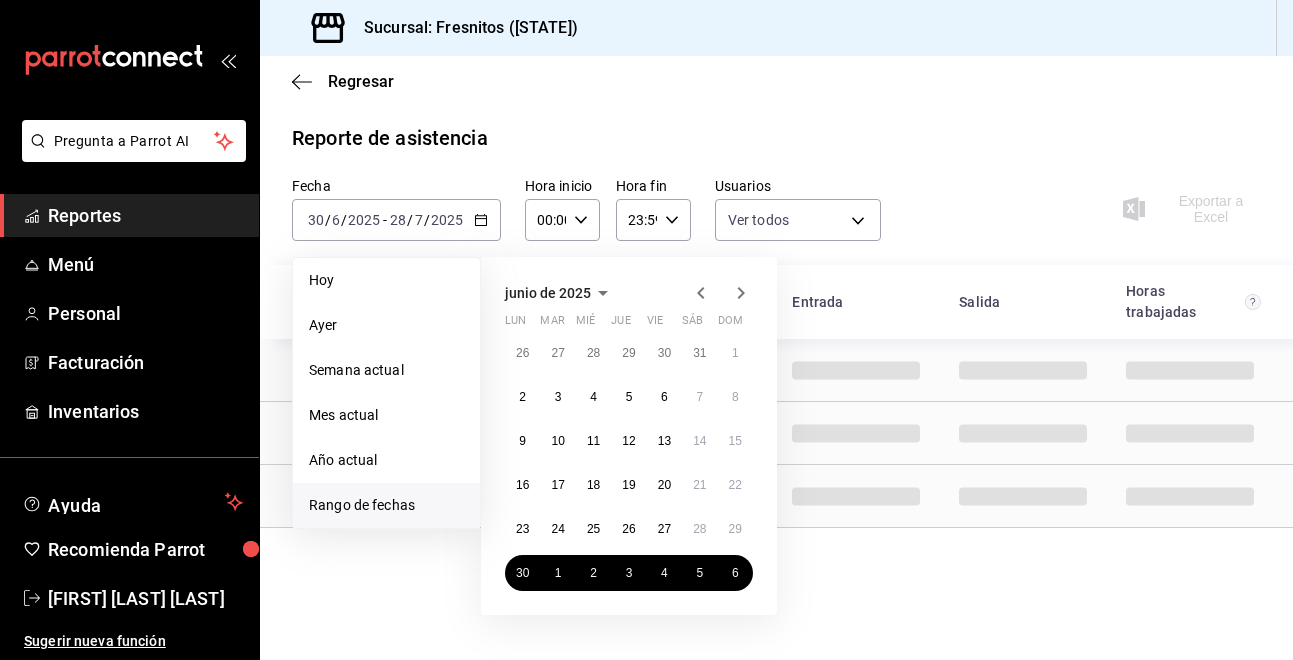 click 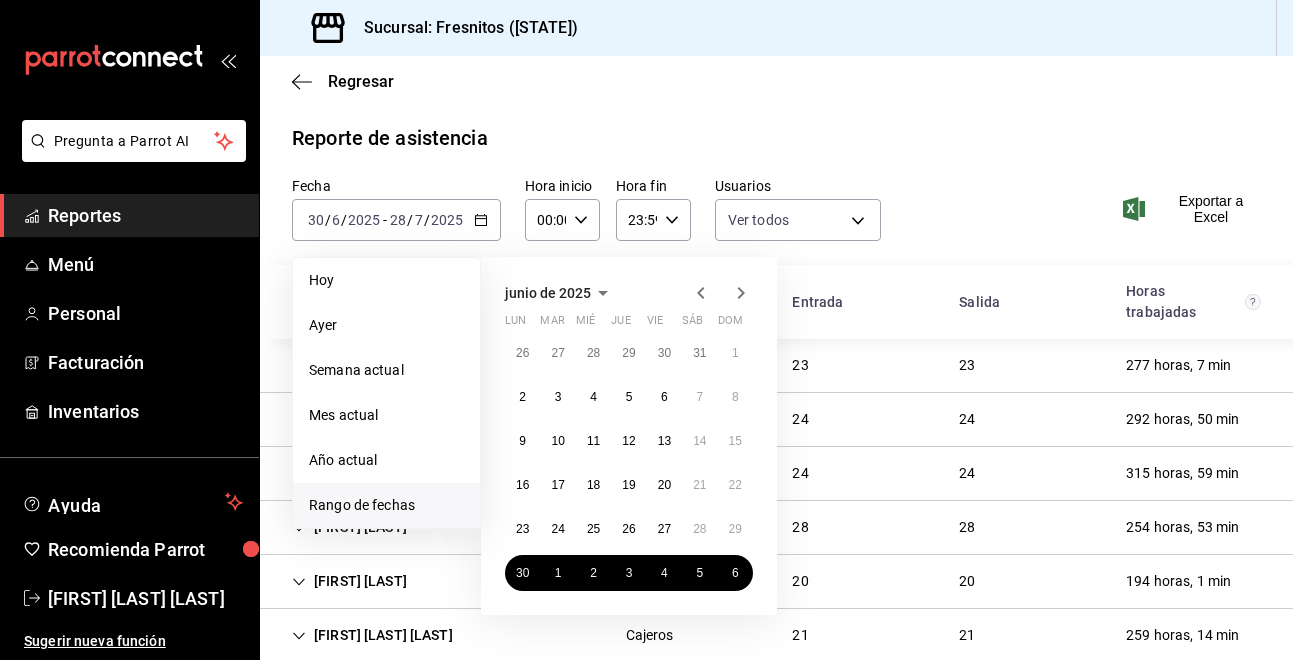 click 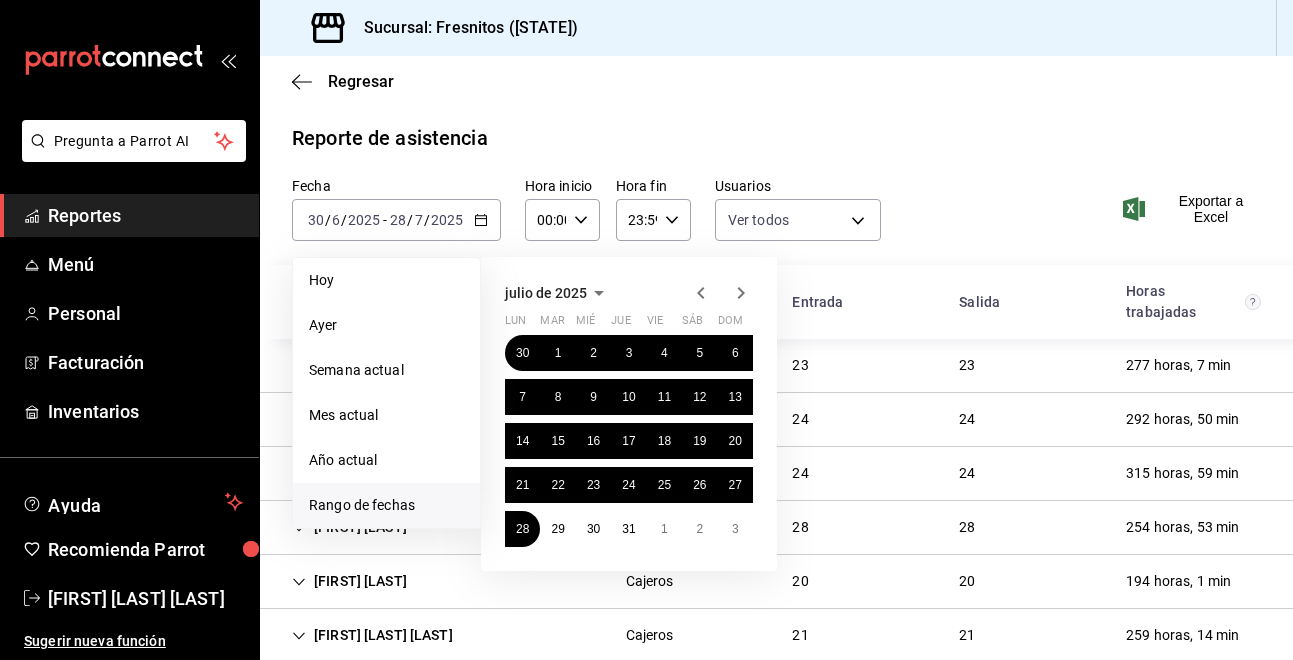 click 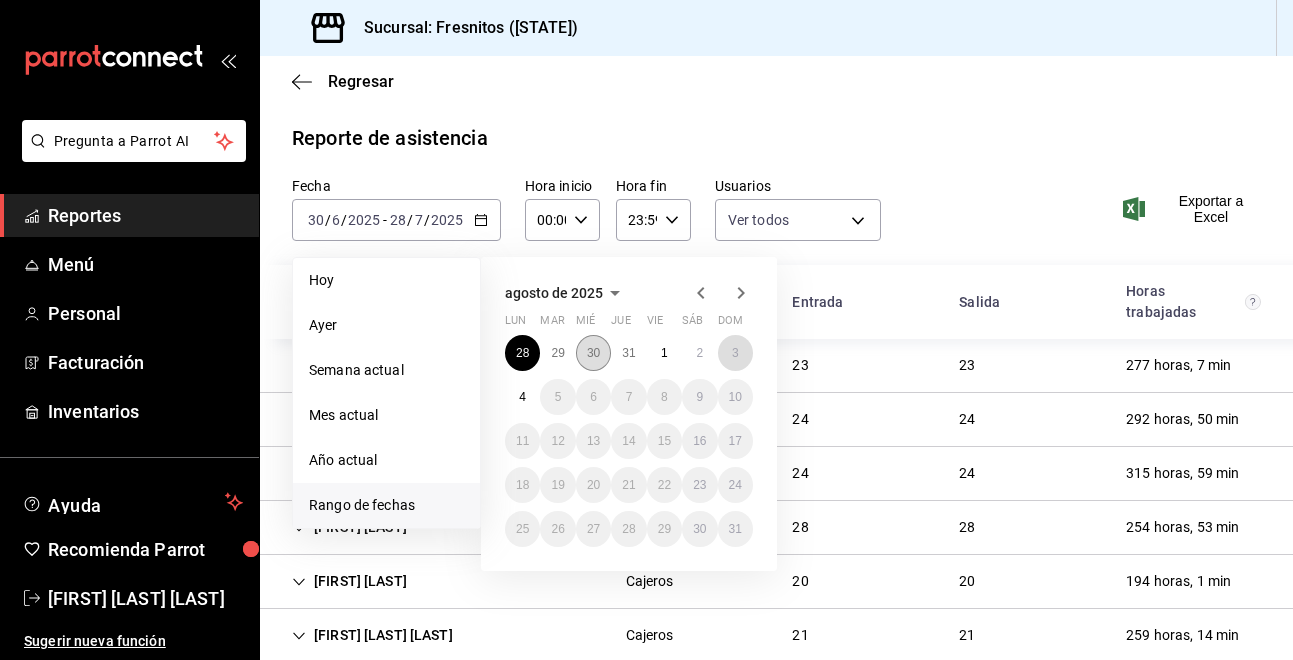 drag, startPoint x: 738, startPoint y: 349, endPoint x: 609, endPoint y: 349, distance: 129 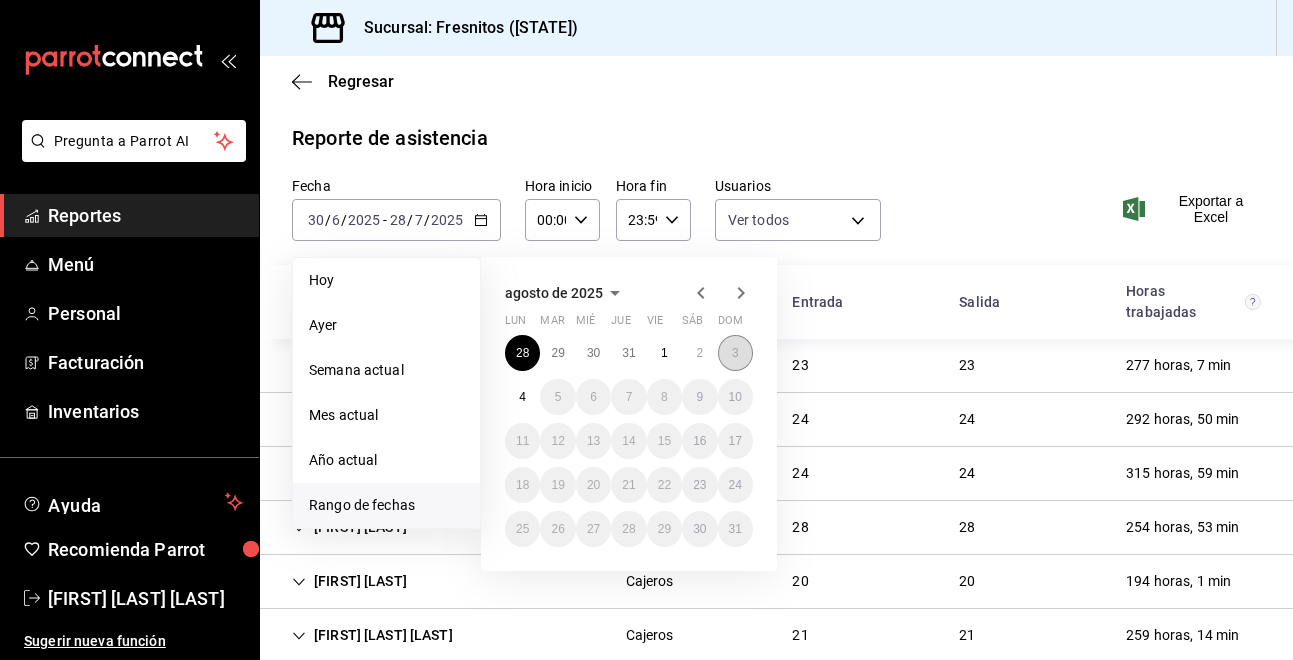 click on "3" at bounding box center (735, 353) 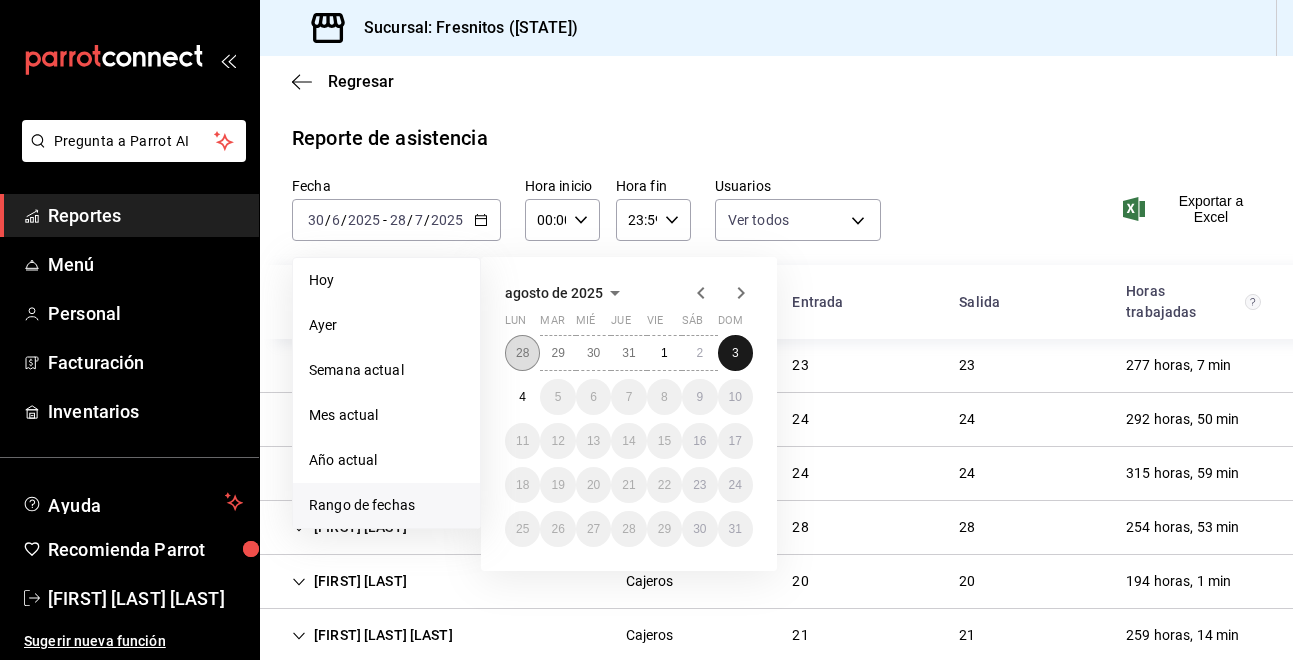drag, startPoint x: 738, startPoint y: 348, endPoint x: 524, endPoint y: 349, distance: 214.00233 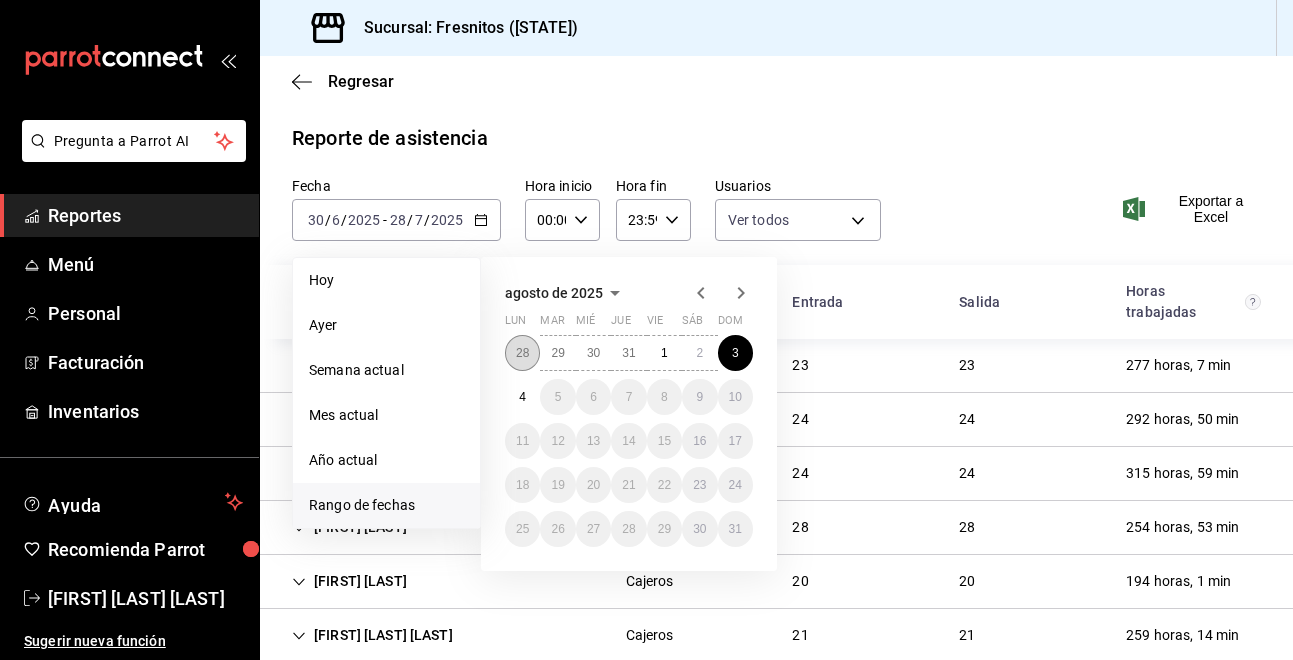 click on "28" at bounding box center [522, 353] 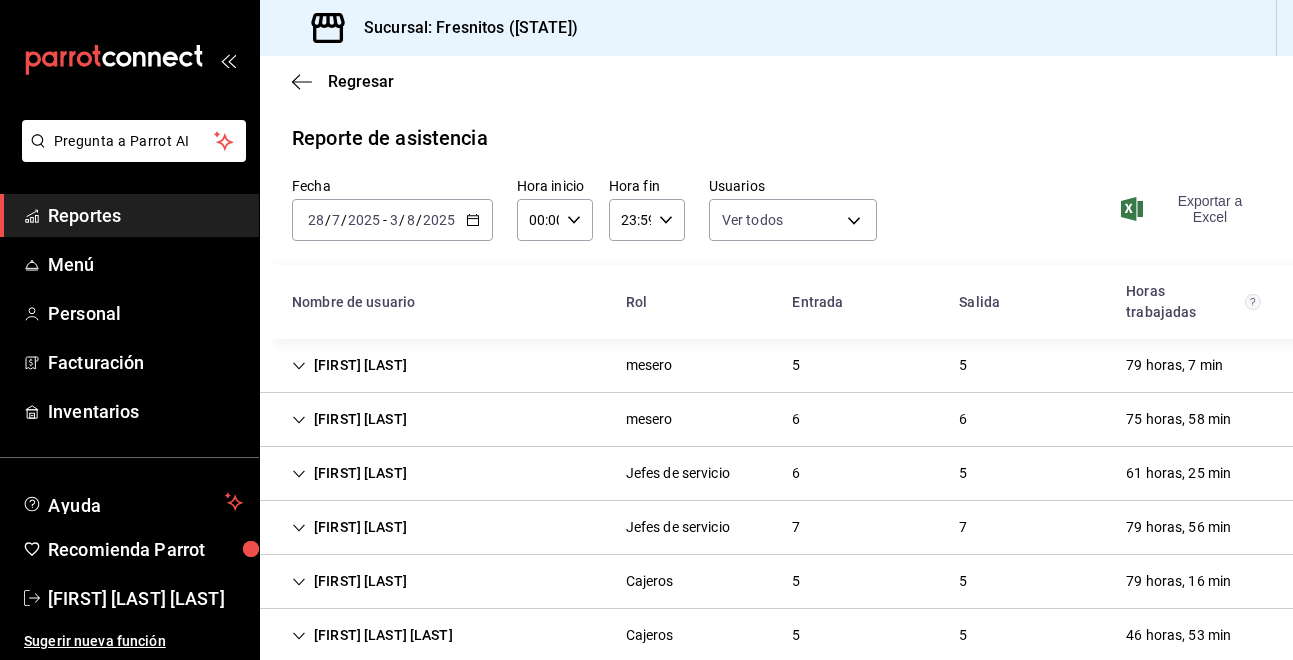 click on "Exportar a Excel" at bounding box center [1193, 209] 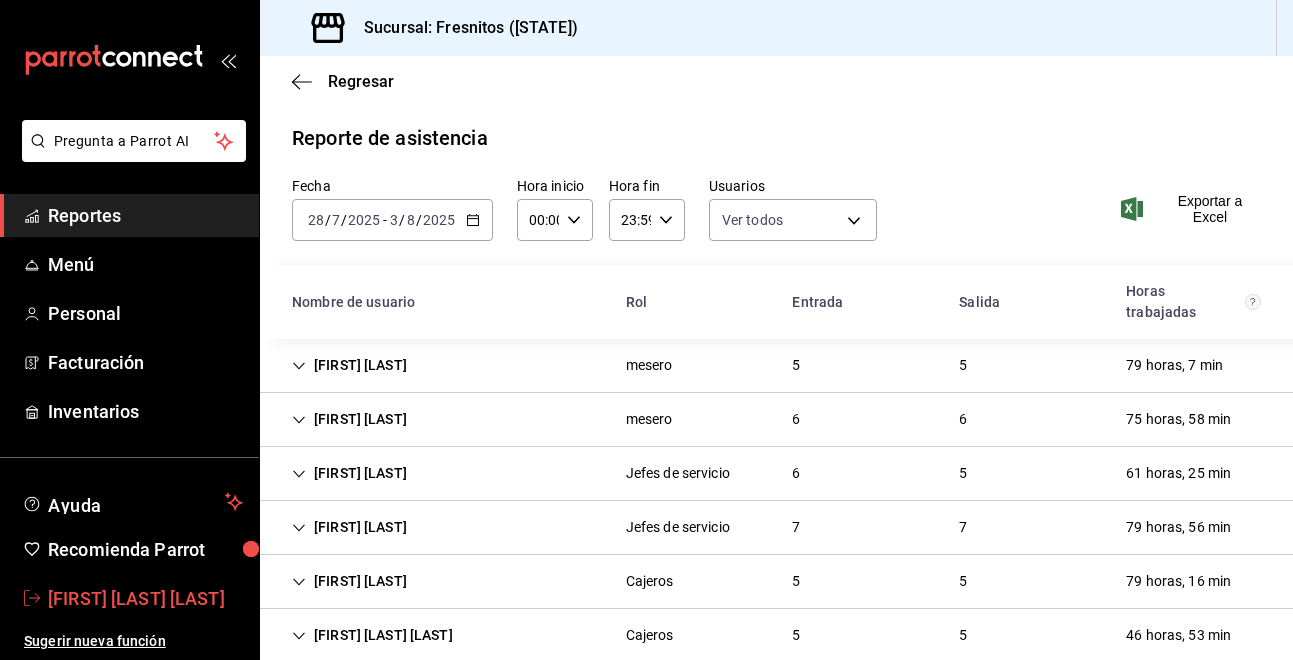 click on "[FIRST] [LAST] [LAST]" at bounding box center [145, 598] 